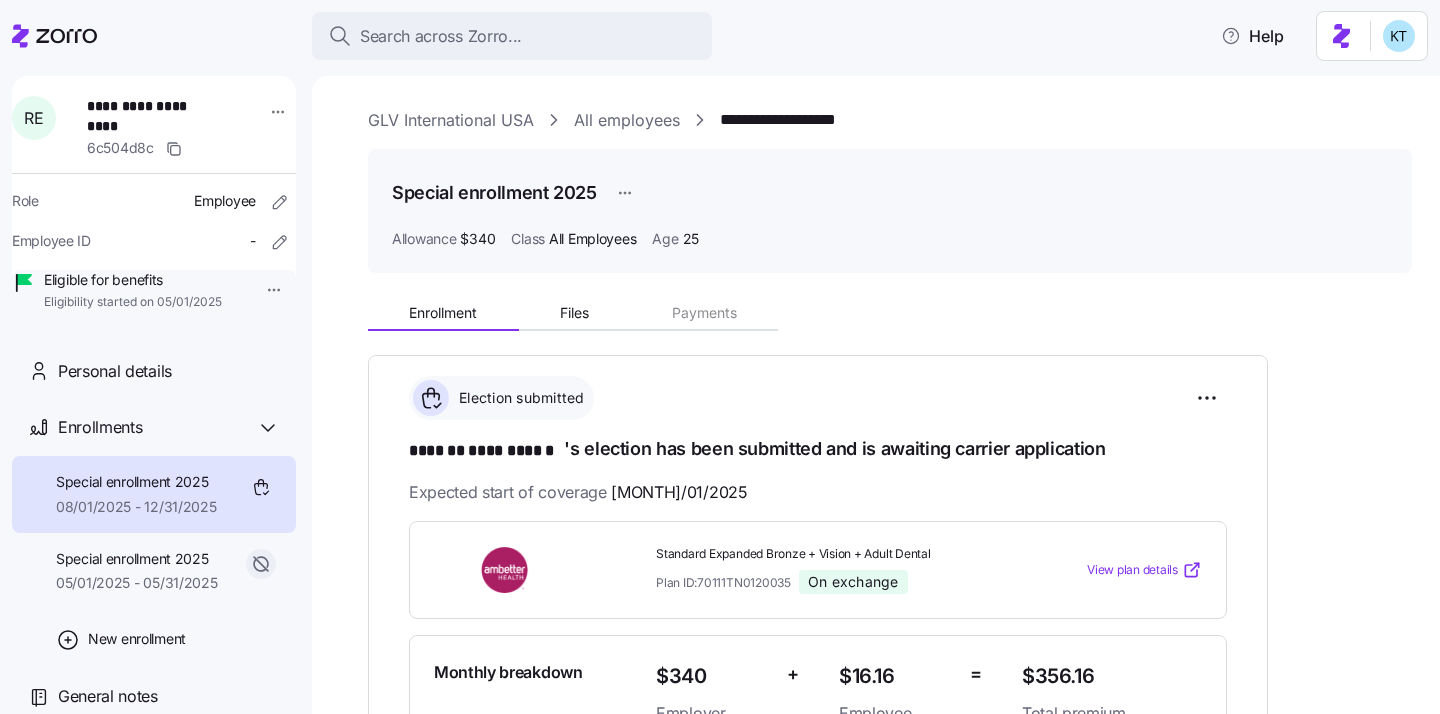 scroll, scrollTop: 0, scrollLeft: 0, axis: both 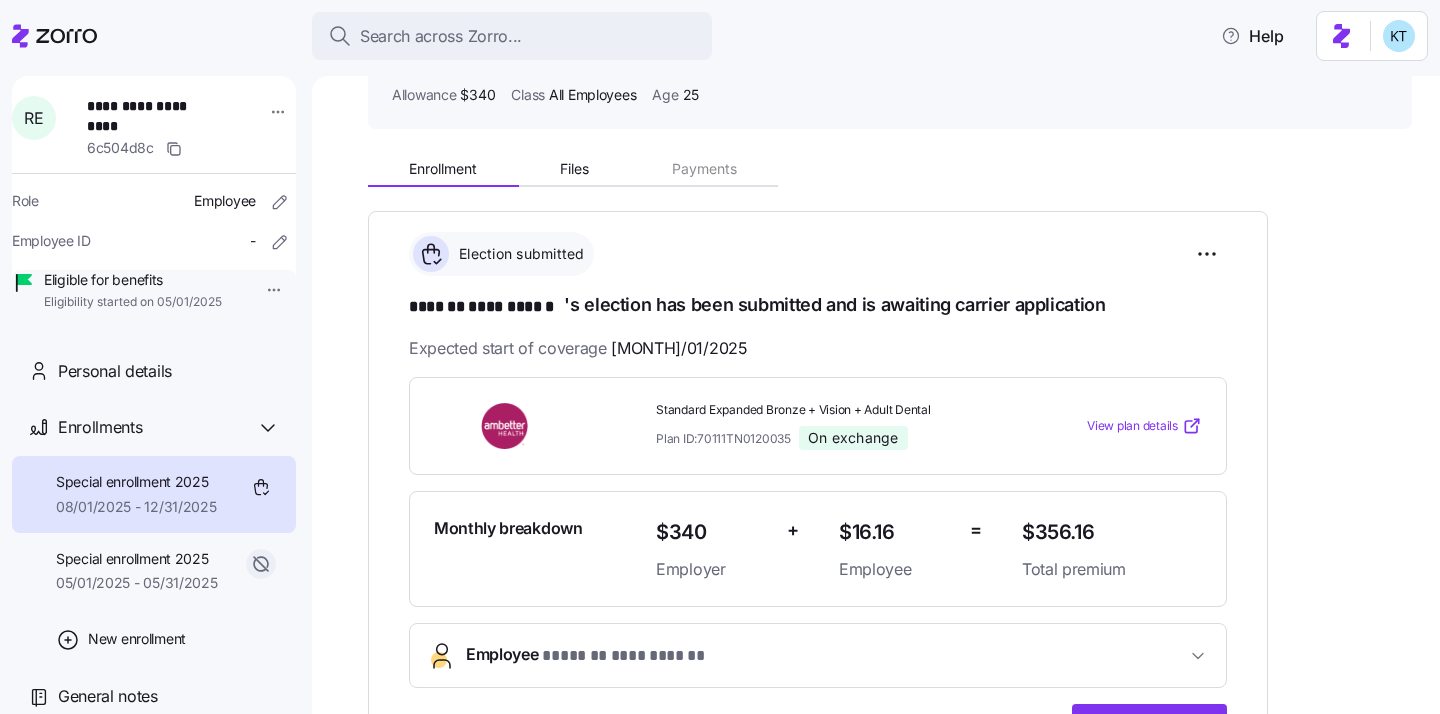 click on "View plan details" at bounding box center [1132, 426] 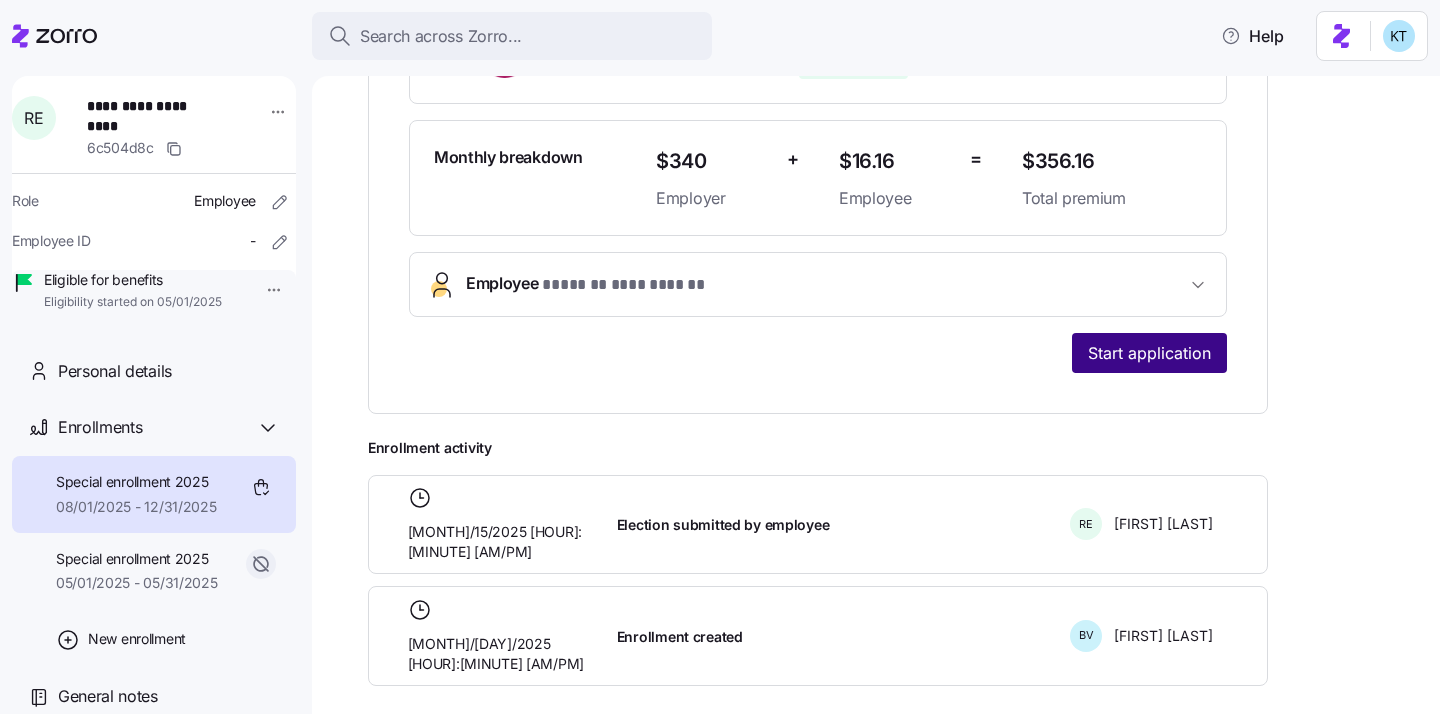 click on "Start application" at bounding box center [1149, 353] 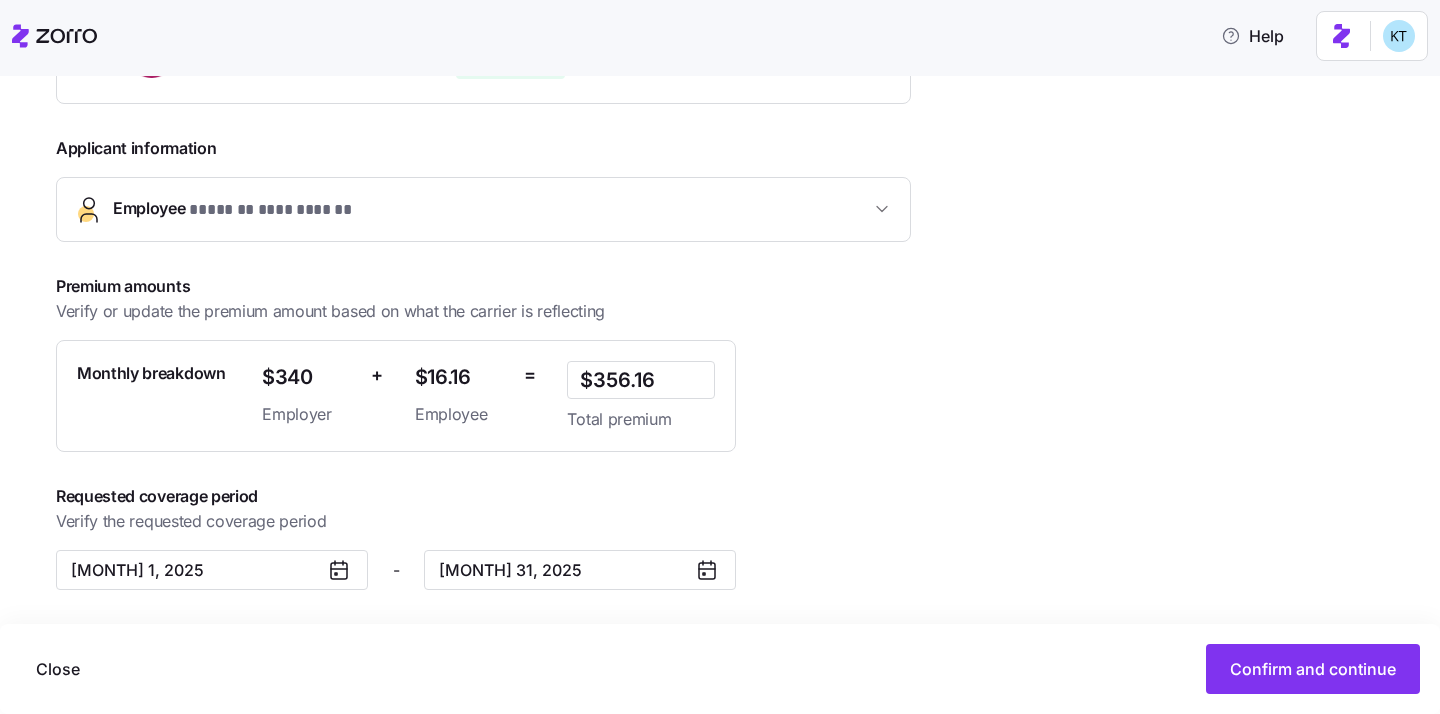 scroll, scrollTop: 126, scrollLeft: 0, axis: vertical 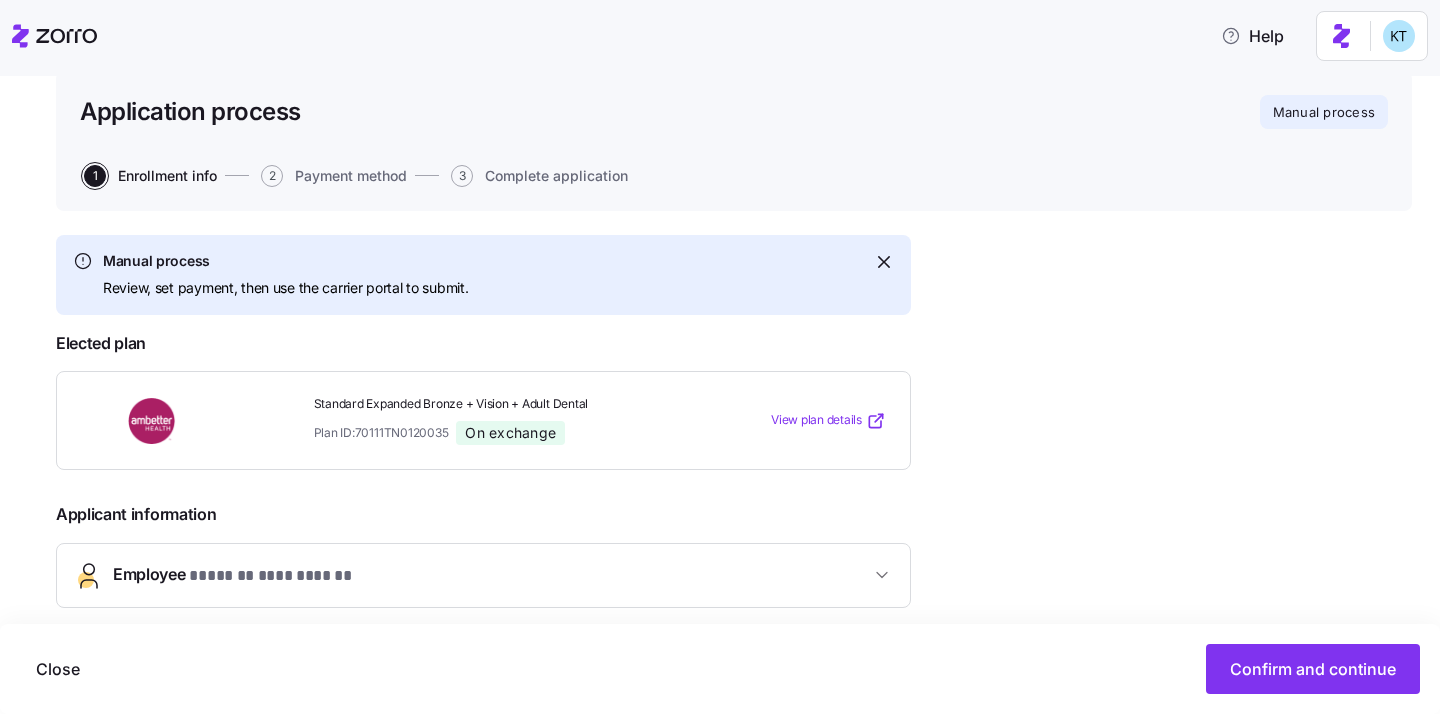 click on "View plan details" at bounding box center (816, 420) 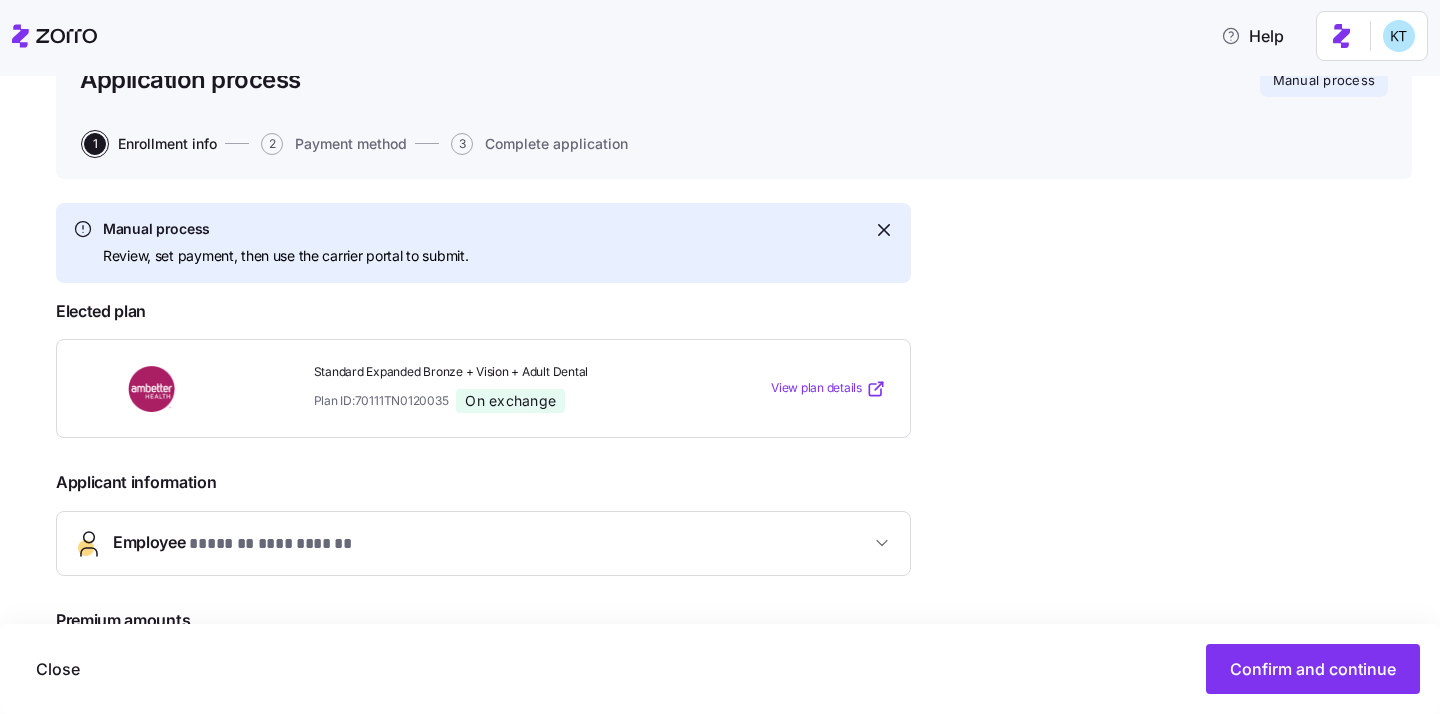 scroll, scrollTop: 193, scrollLeft: 0, axis: vertical 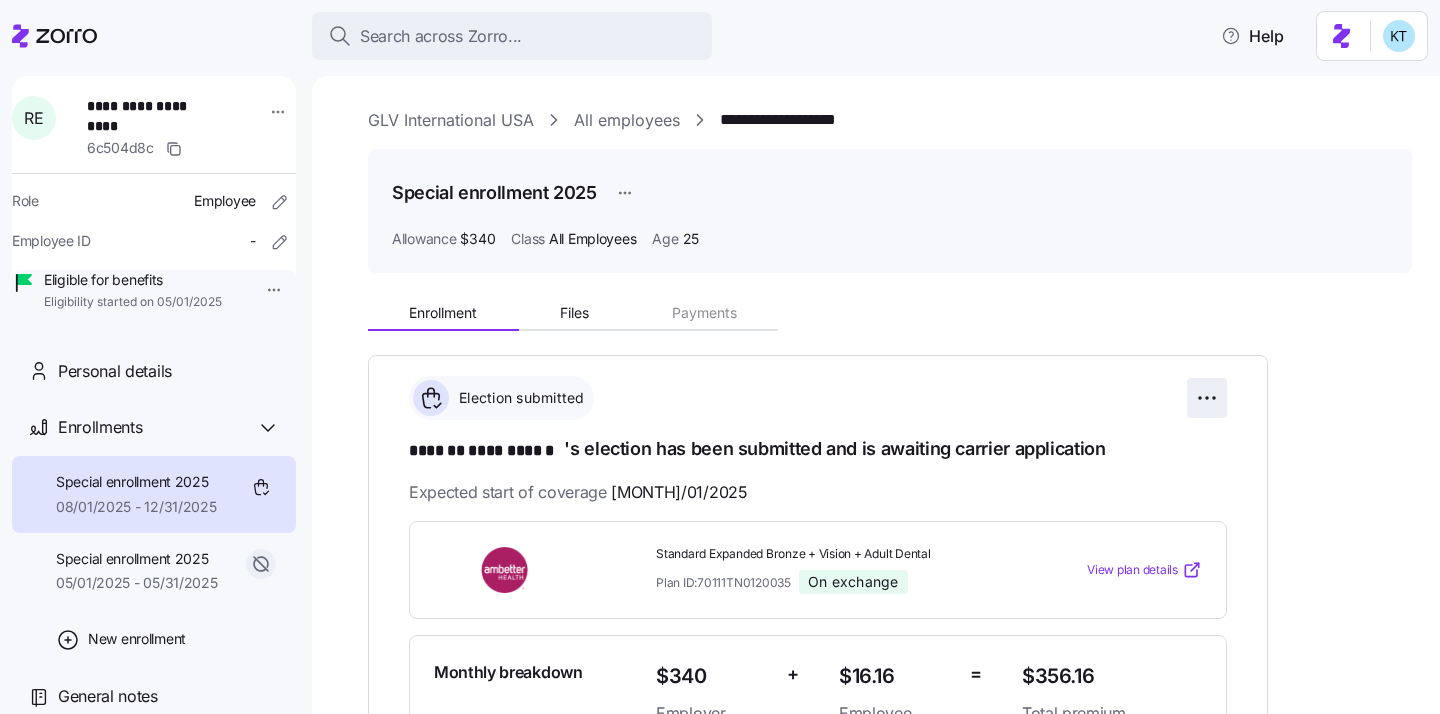 click on "**********" at bounding box center [720, 351] 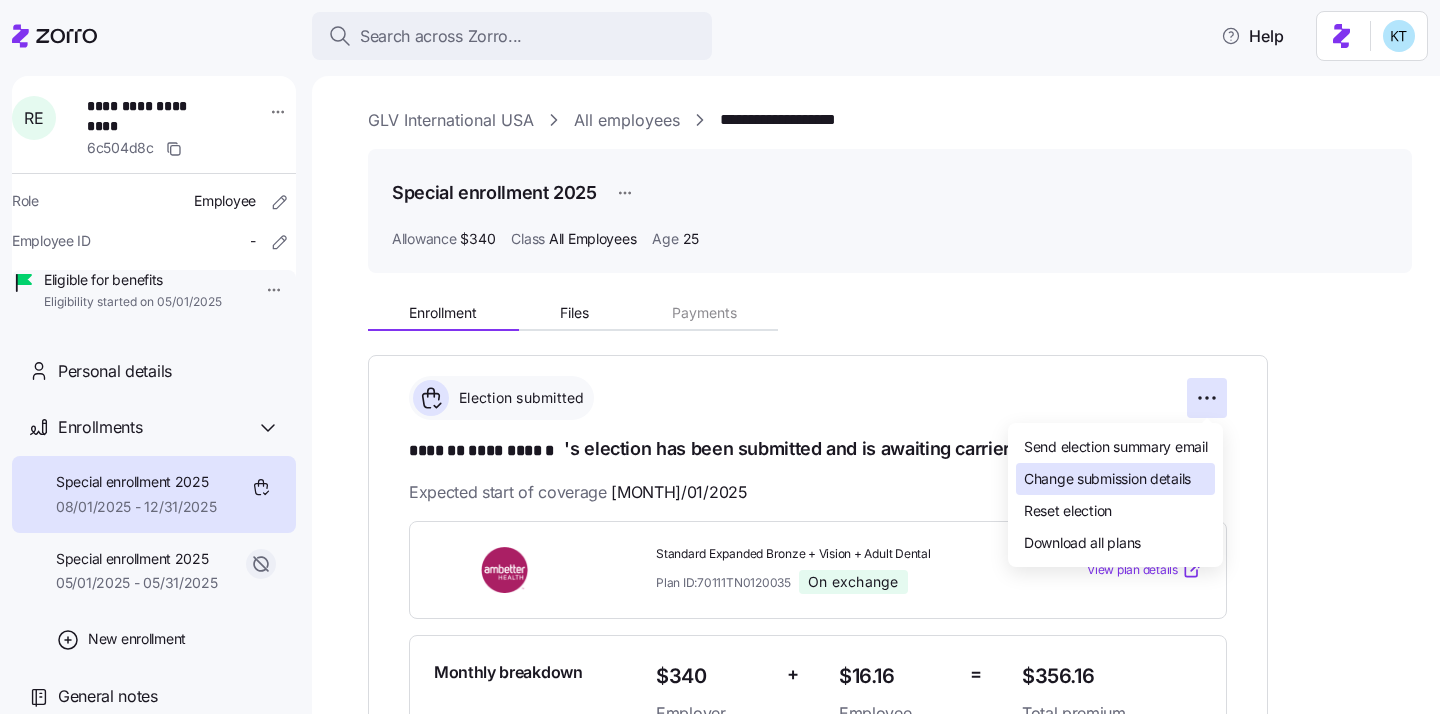 click on "Change submission details" at bounding box center (1107, 479) 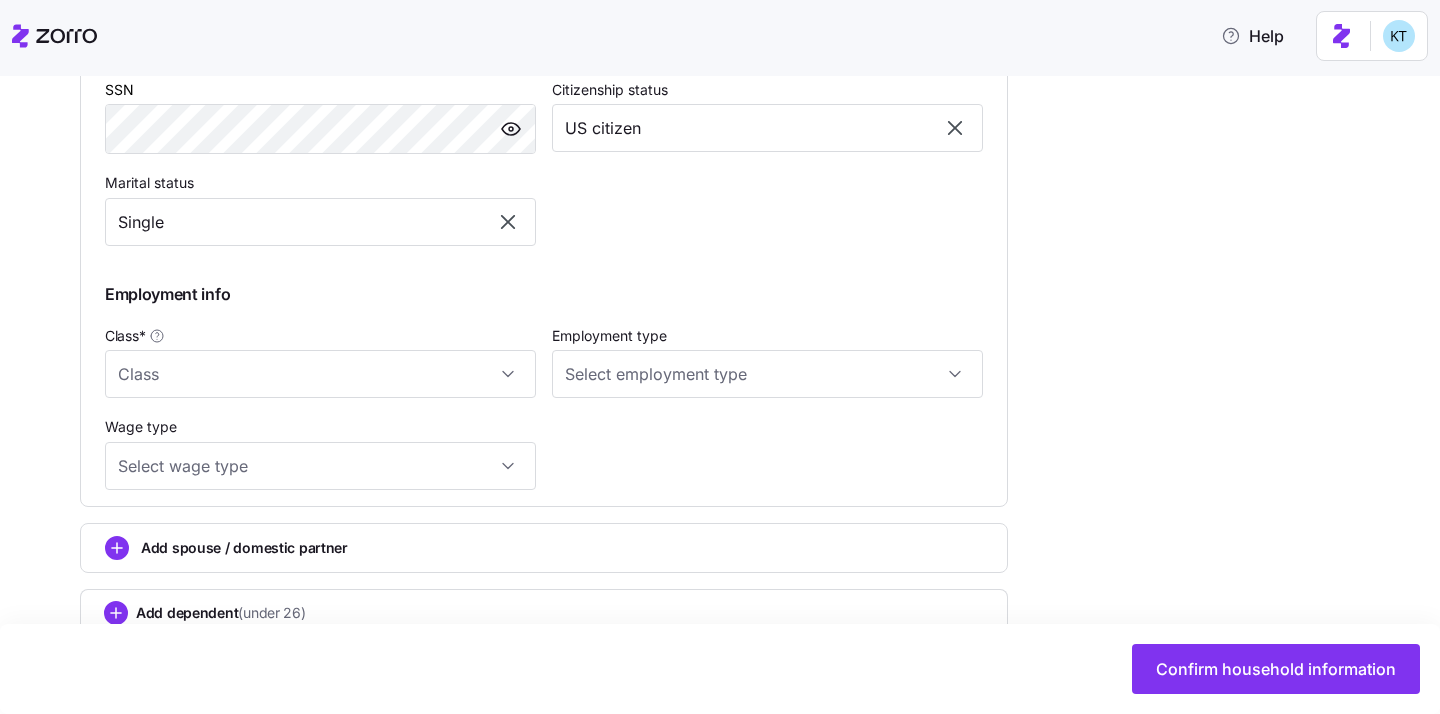 type on "All Employees" 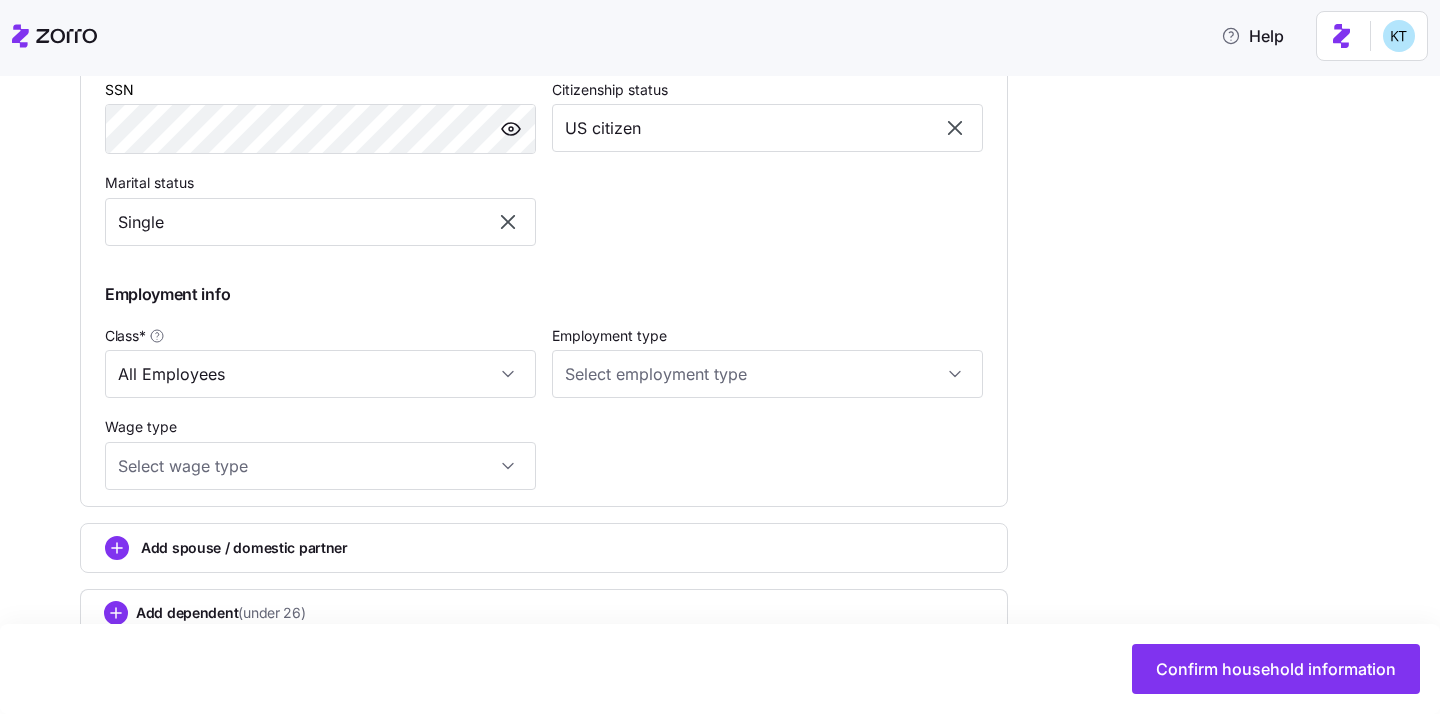 scroll, scrollTop: 927, scrollLeft: 0, axis: vertical 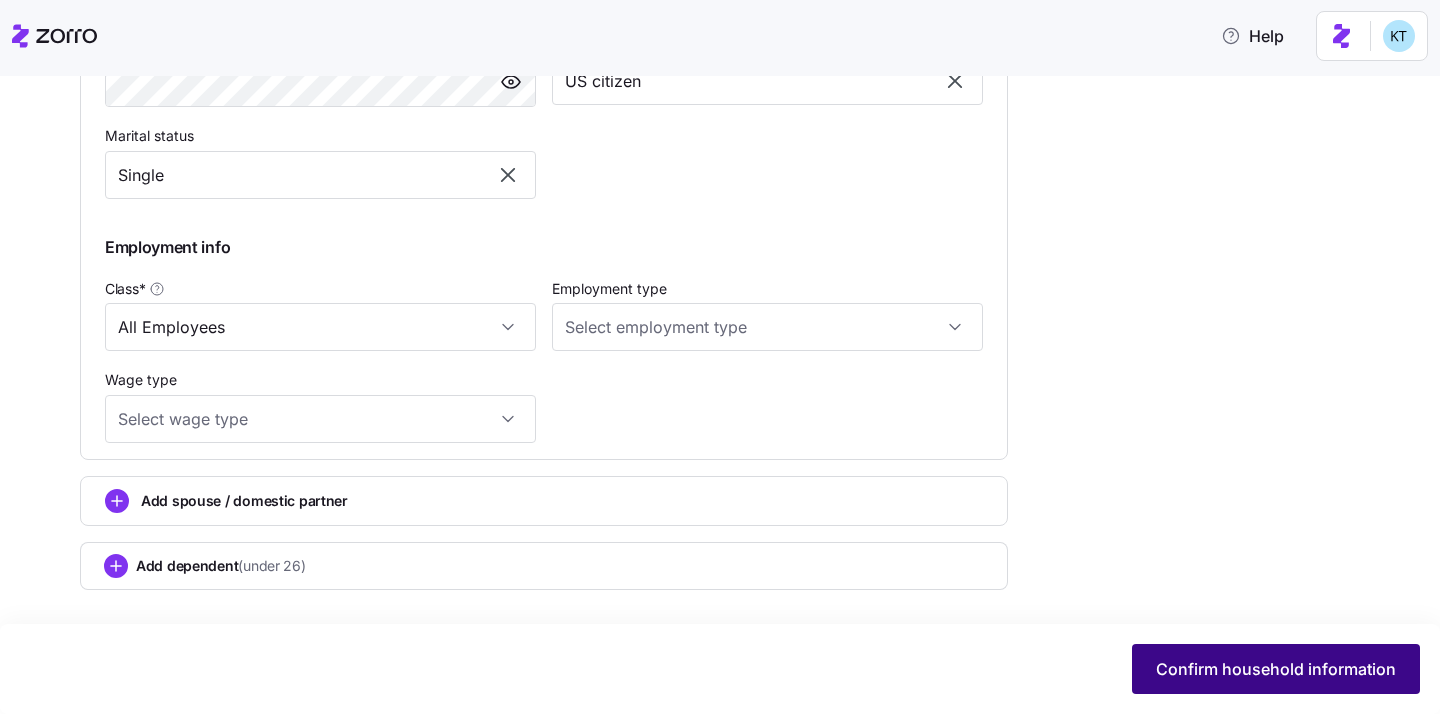 click on "Confirm household information" at bounding box center [1276, 669] 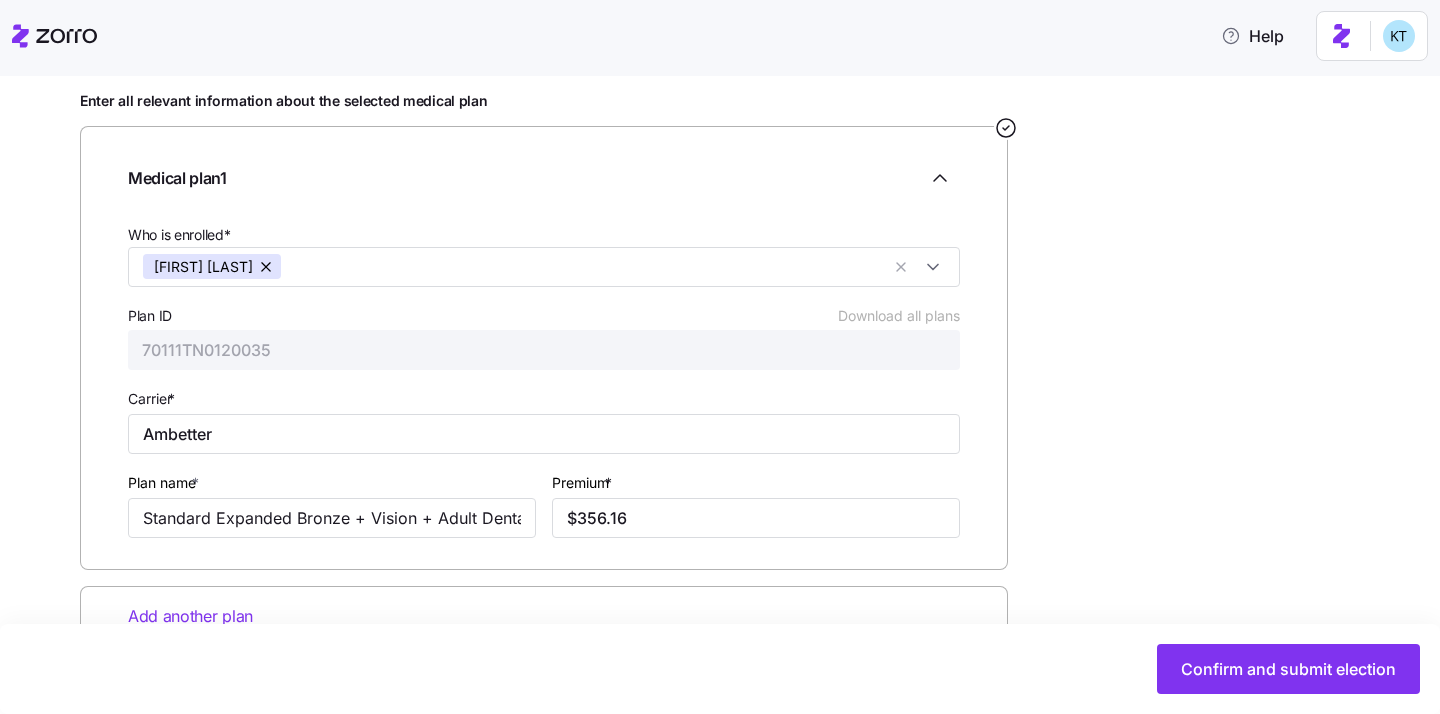 scroll, scrollTop: 307, scrollLeft: 0, axis: vertical 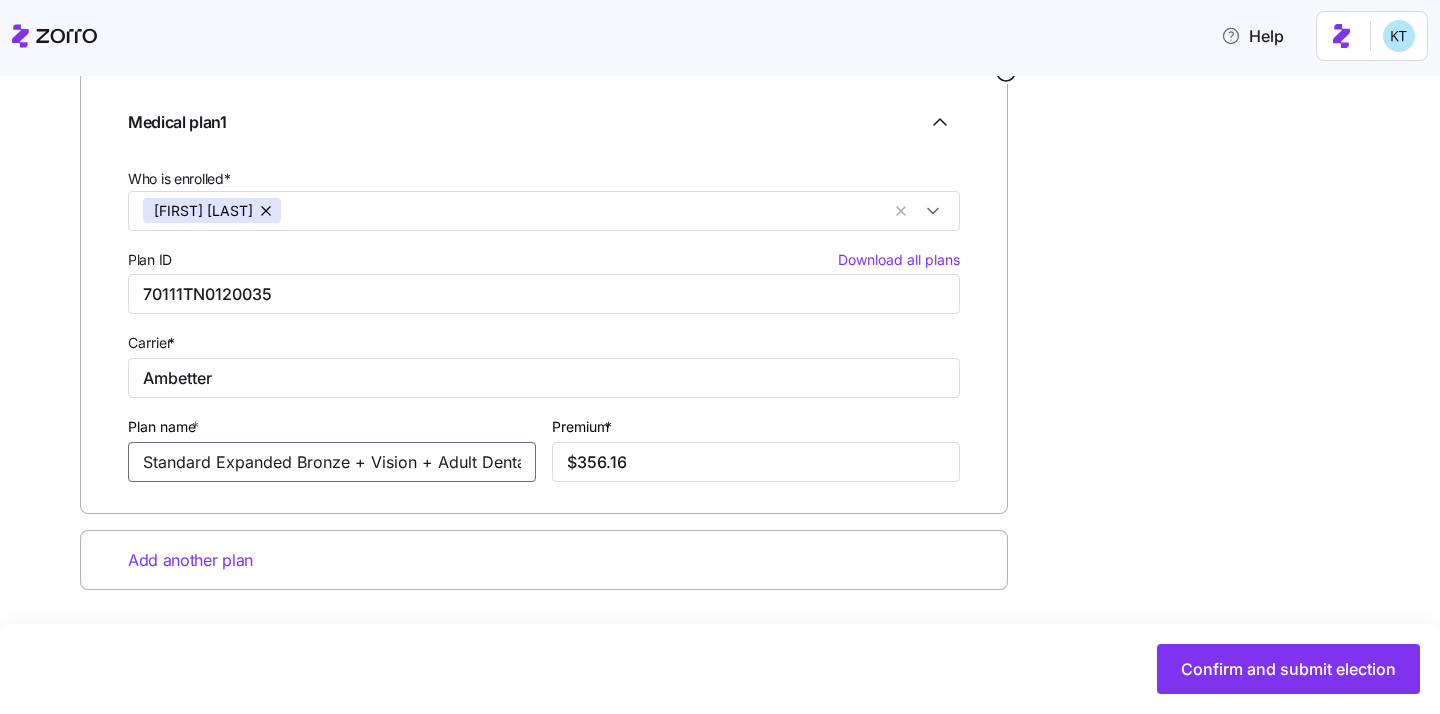 click on "Standard Expanded Bronze + Vision + Adult Dental" at bounding box center (332, 462) 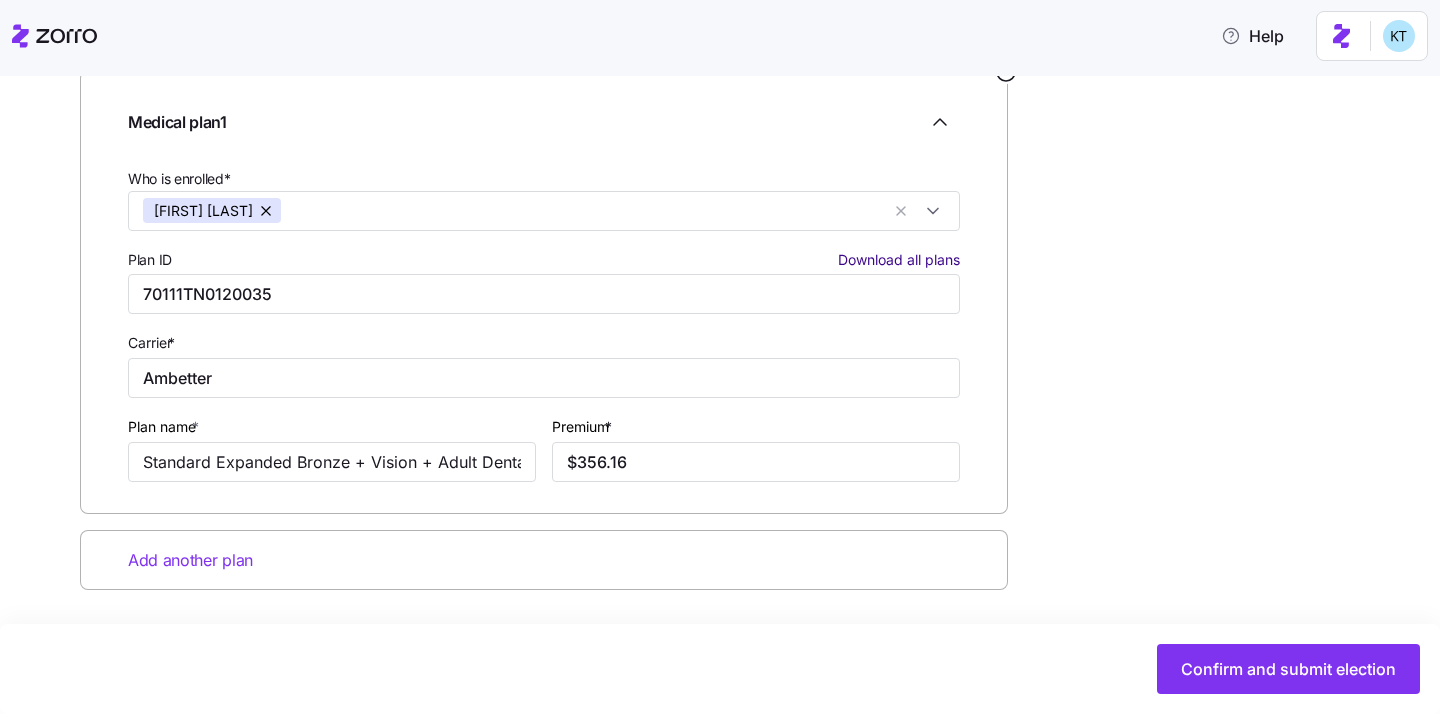 click on "Download all plans" at bounding box center [899, 260] 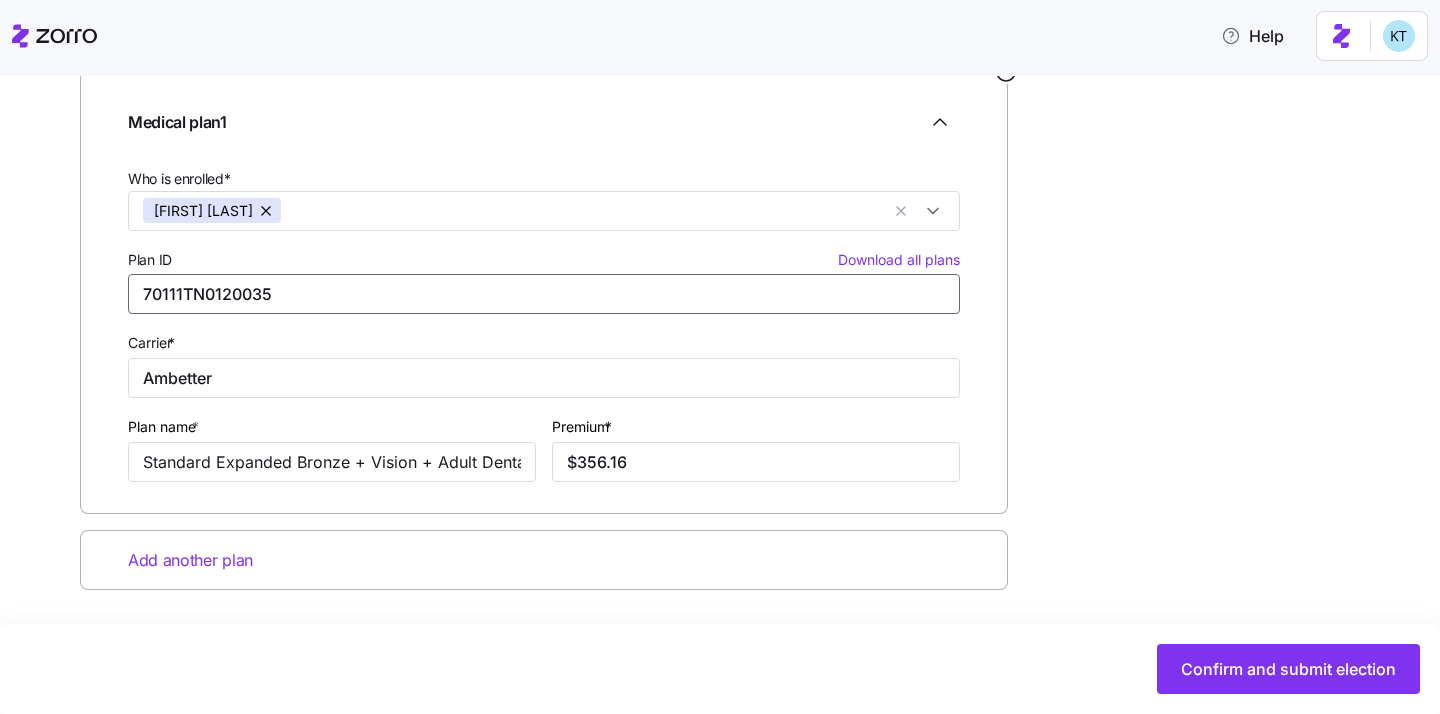 click on "70111TN0120035" at bounding box center (544, 294) 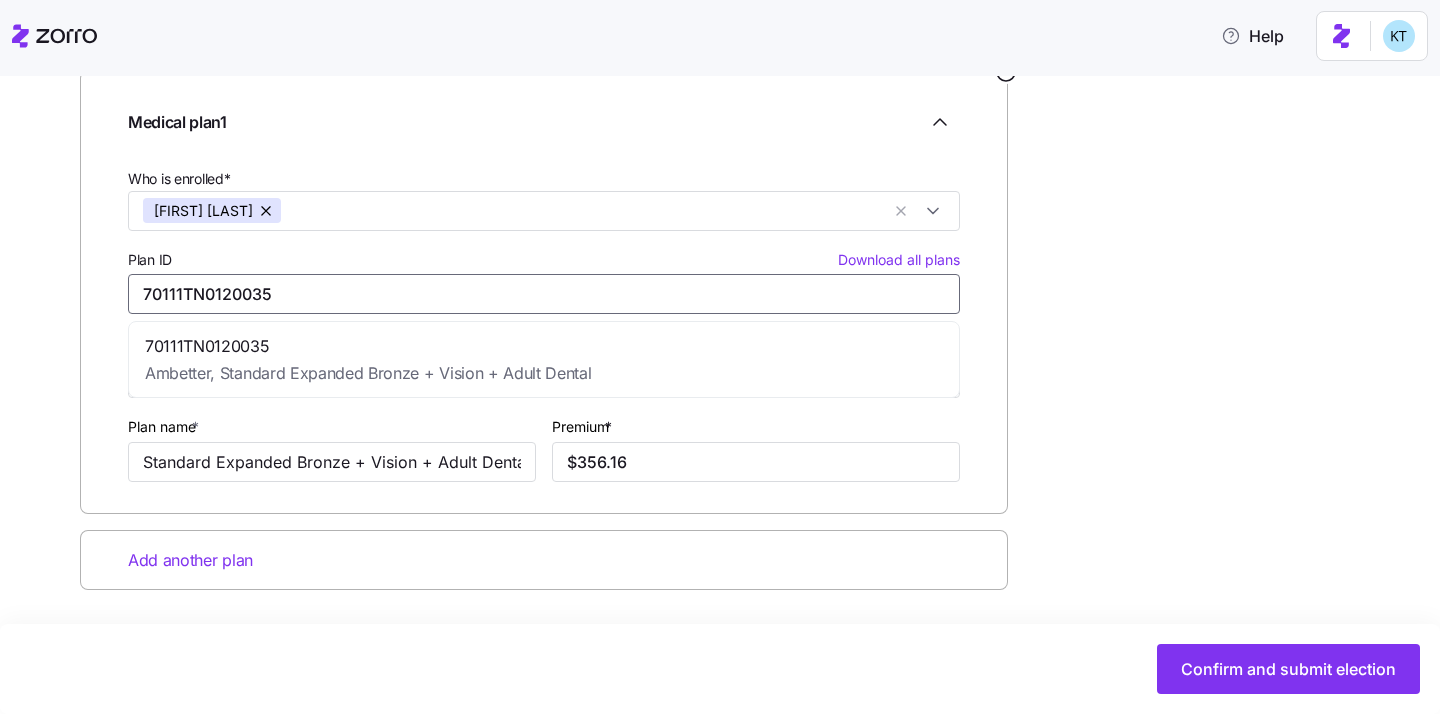 click on "70111TN0120035" at bounding box center [544, 294] 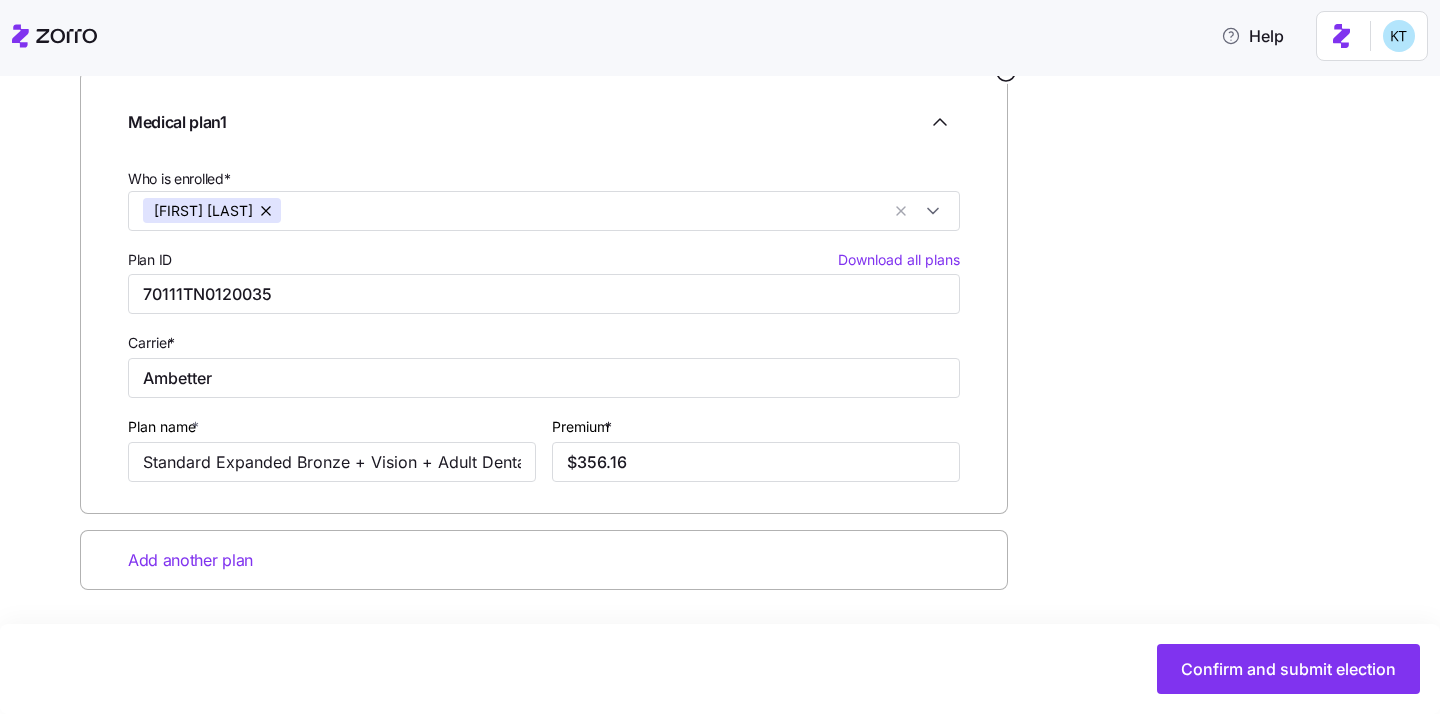 click on "Enter all relevant information about the selected medical plan Medical plan  1 Who is enrolled*   [FIRST] [LAST] Plan ID Download all plans 70111TN0120035 Carrier  * Ambetter Plan name  * Standard Expanded Bronze + Vision + Adult Dental Premium  * $356.16 Add another plan" at bounding box center (734, 363) 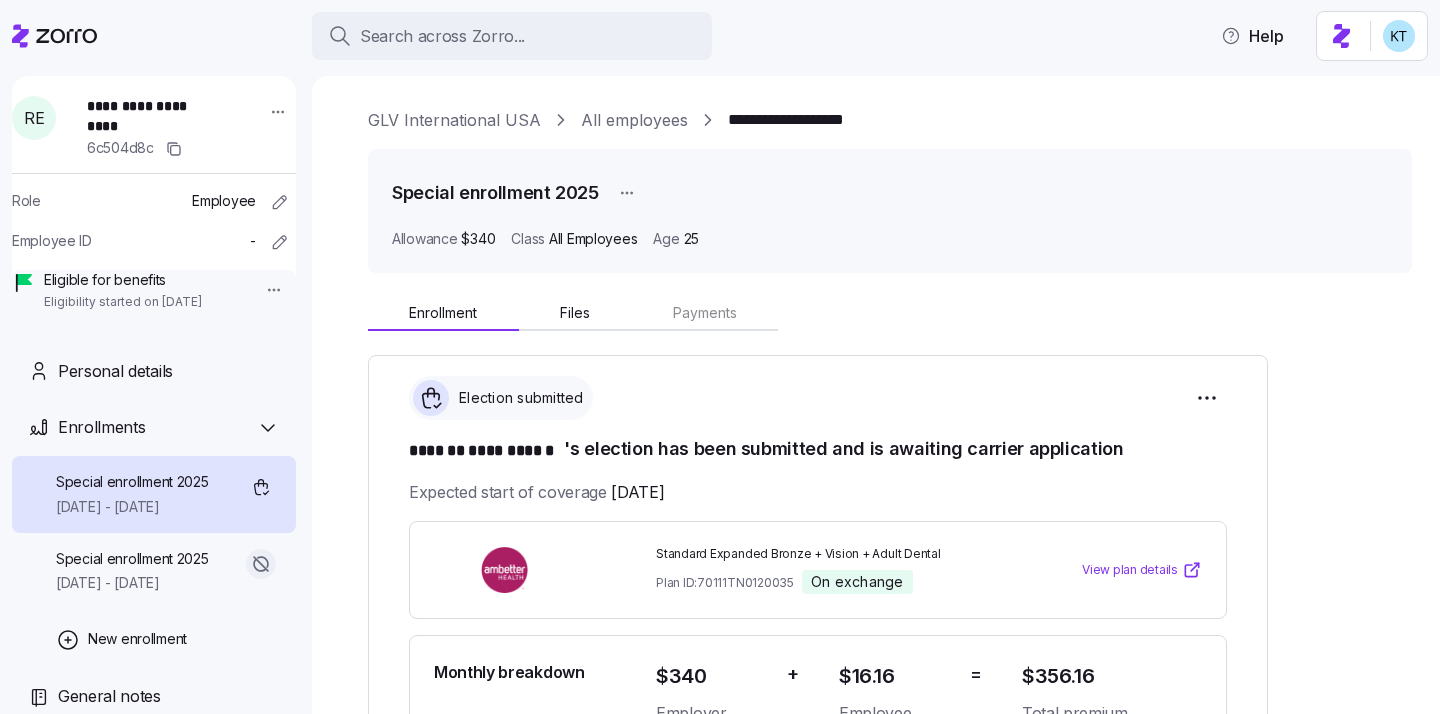 scroll, scrollTop: 0, scrollLeft: 0, axis: both 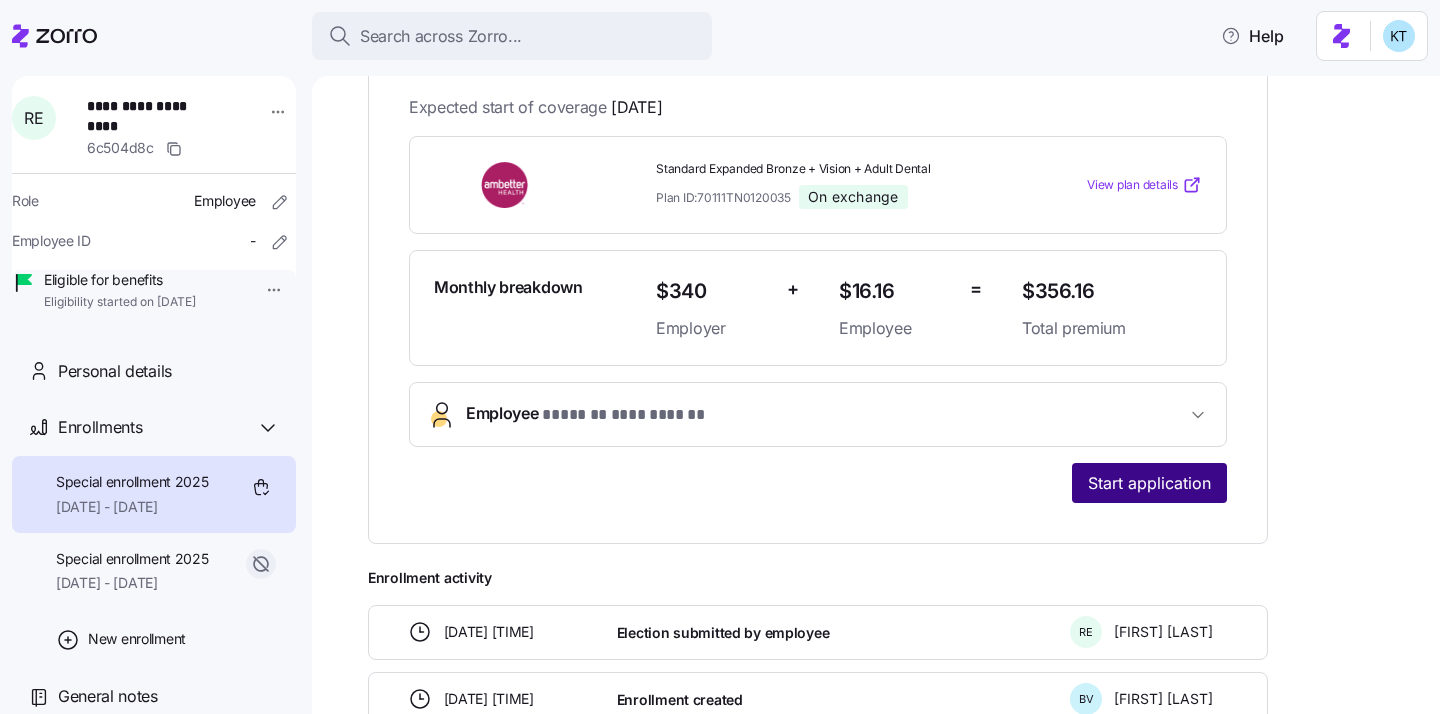 click on "Start application" at bounding box center (1149, 483) 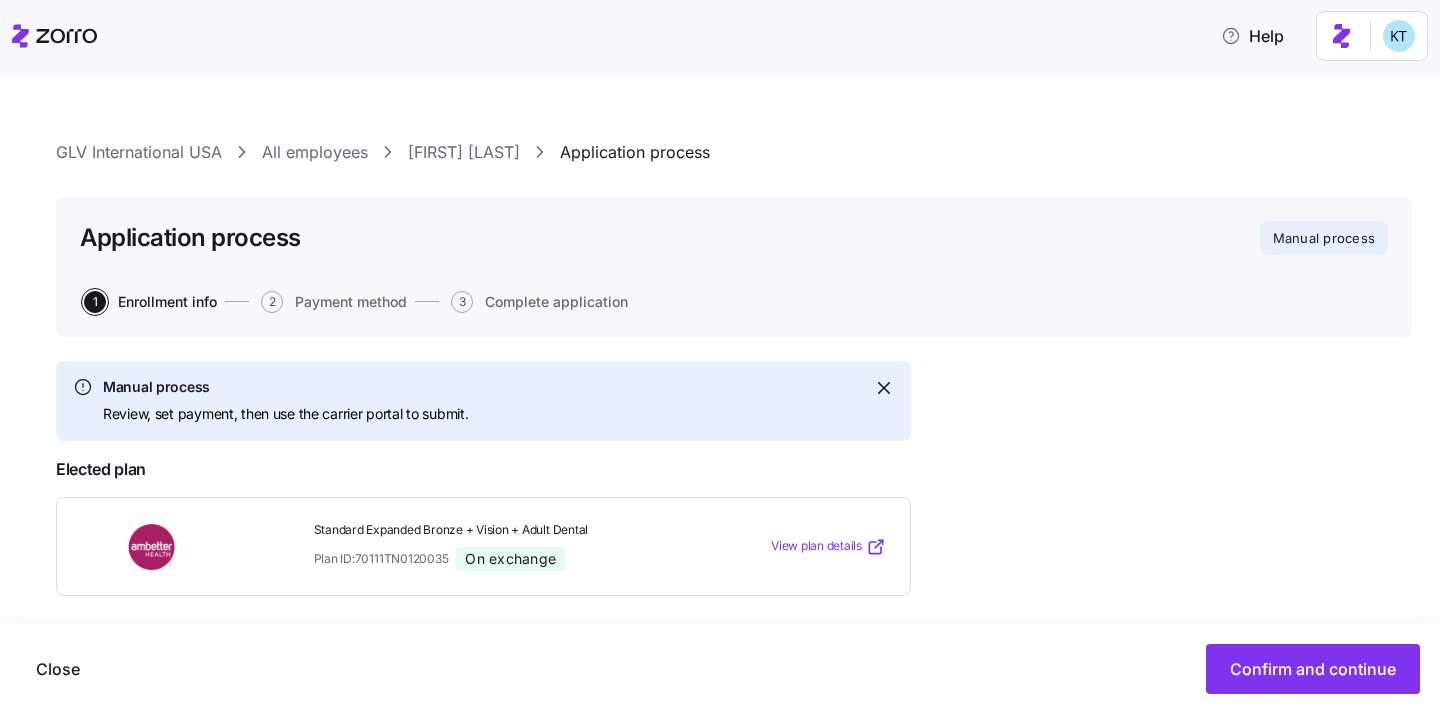 click on "Standard Expanded Bronze + Vision + Adult Dental" at bounding box center [497, 530] 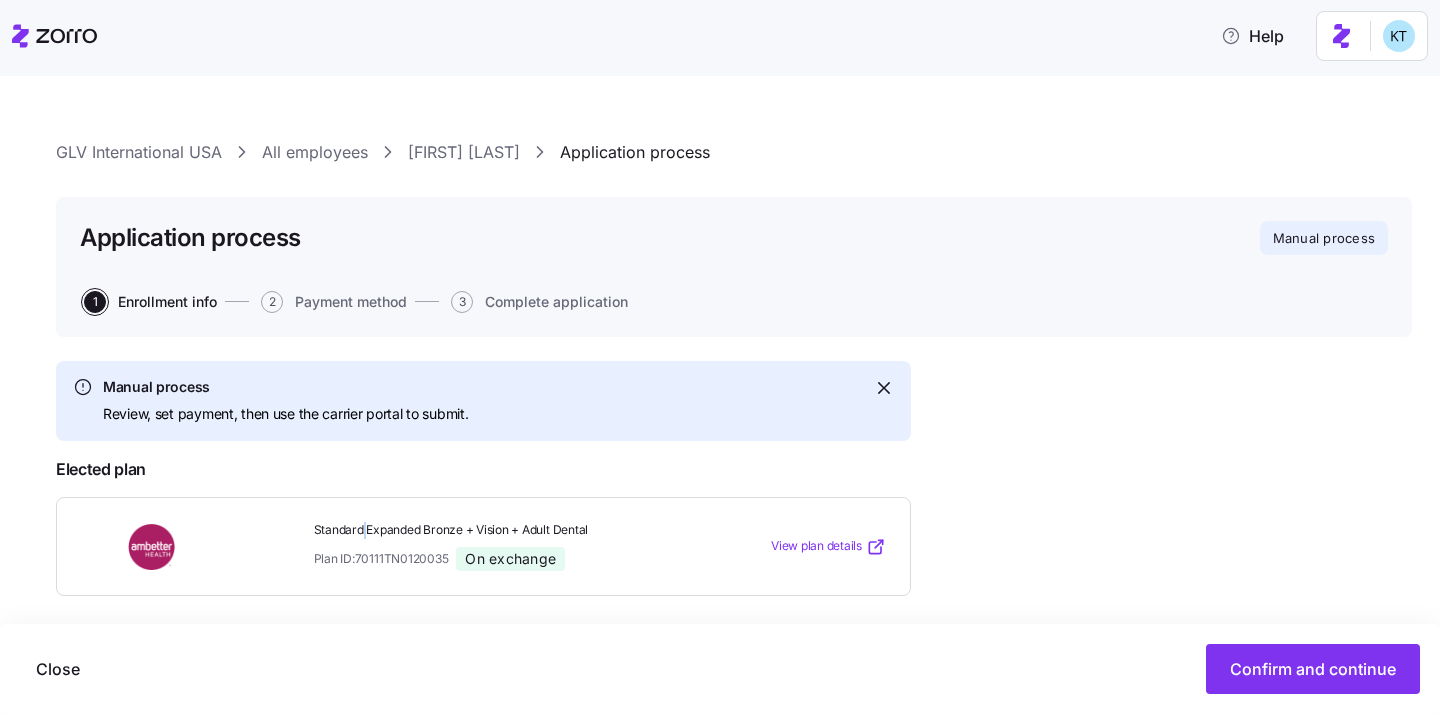 click on "Standard Expanded Bronze + Vision + Adult Dental" at bounding box center (497, 530) 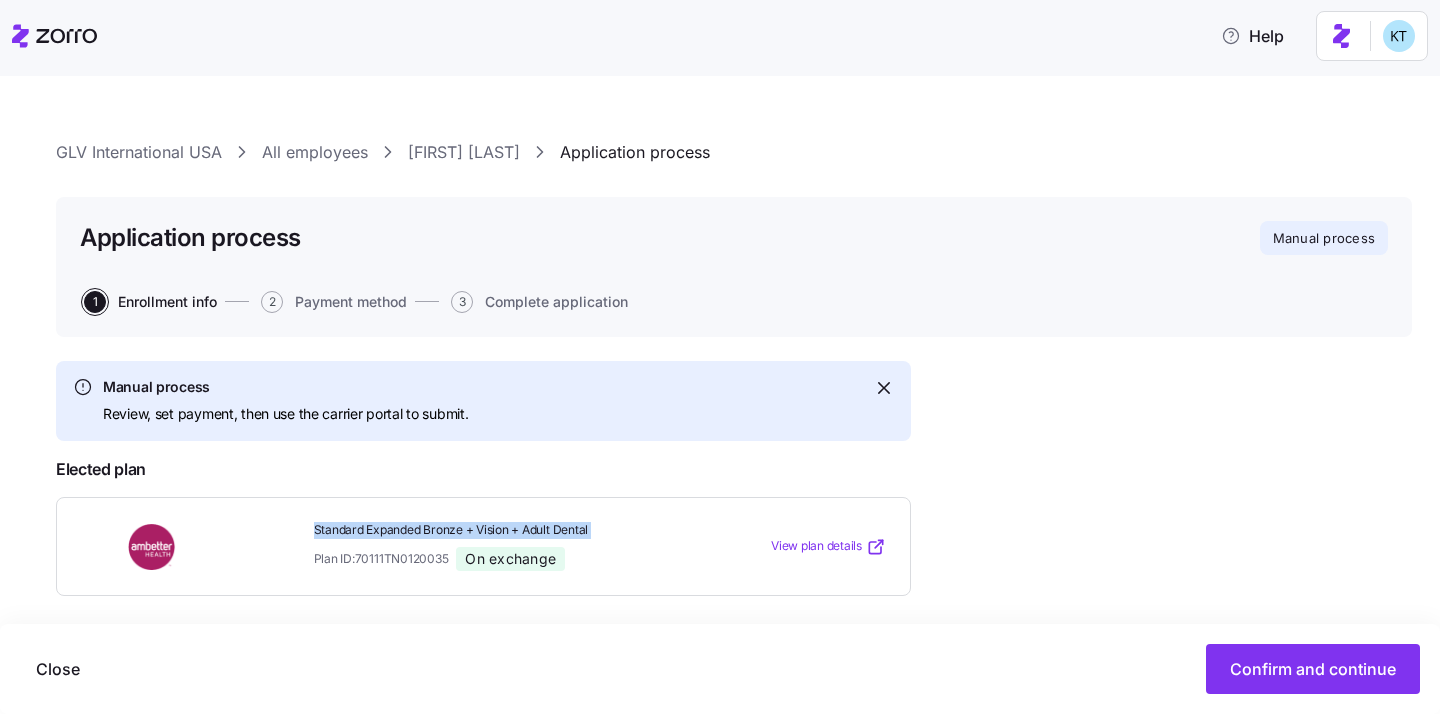 click on "Standard Expanded Bronze + Vision + Adult Dental" at bounding box center (497, 530) 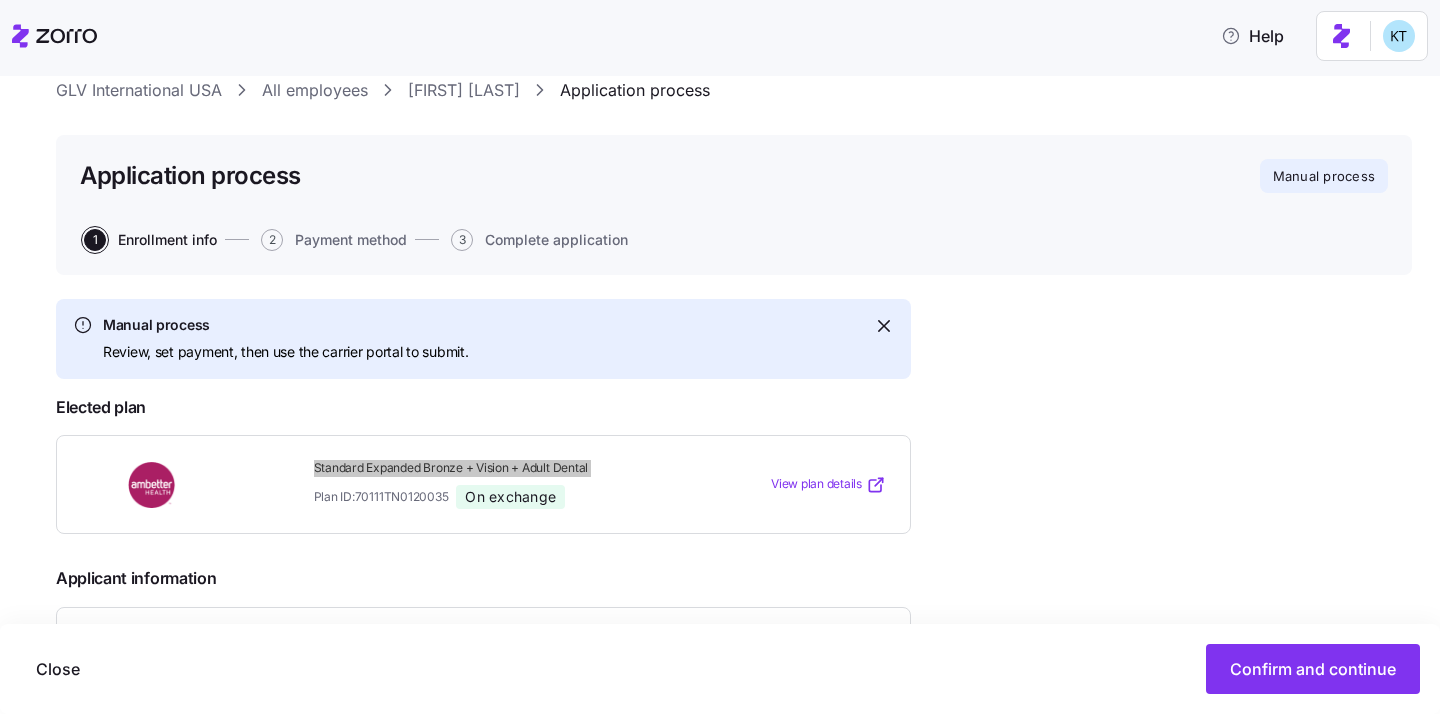 scroll, scrollTop: 96, scrollLeft: 0, axis: vertical 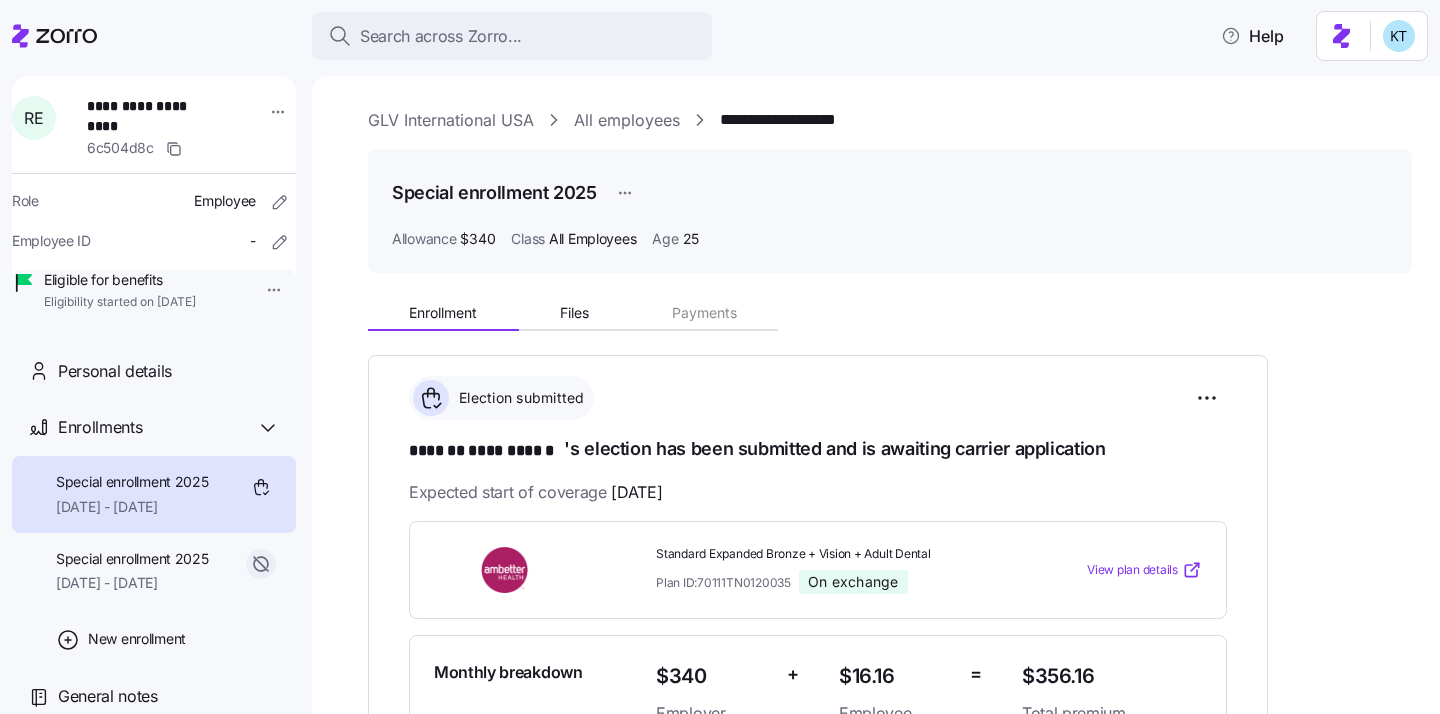 click on "**********" at bounding box center [818, 642] 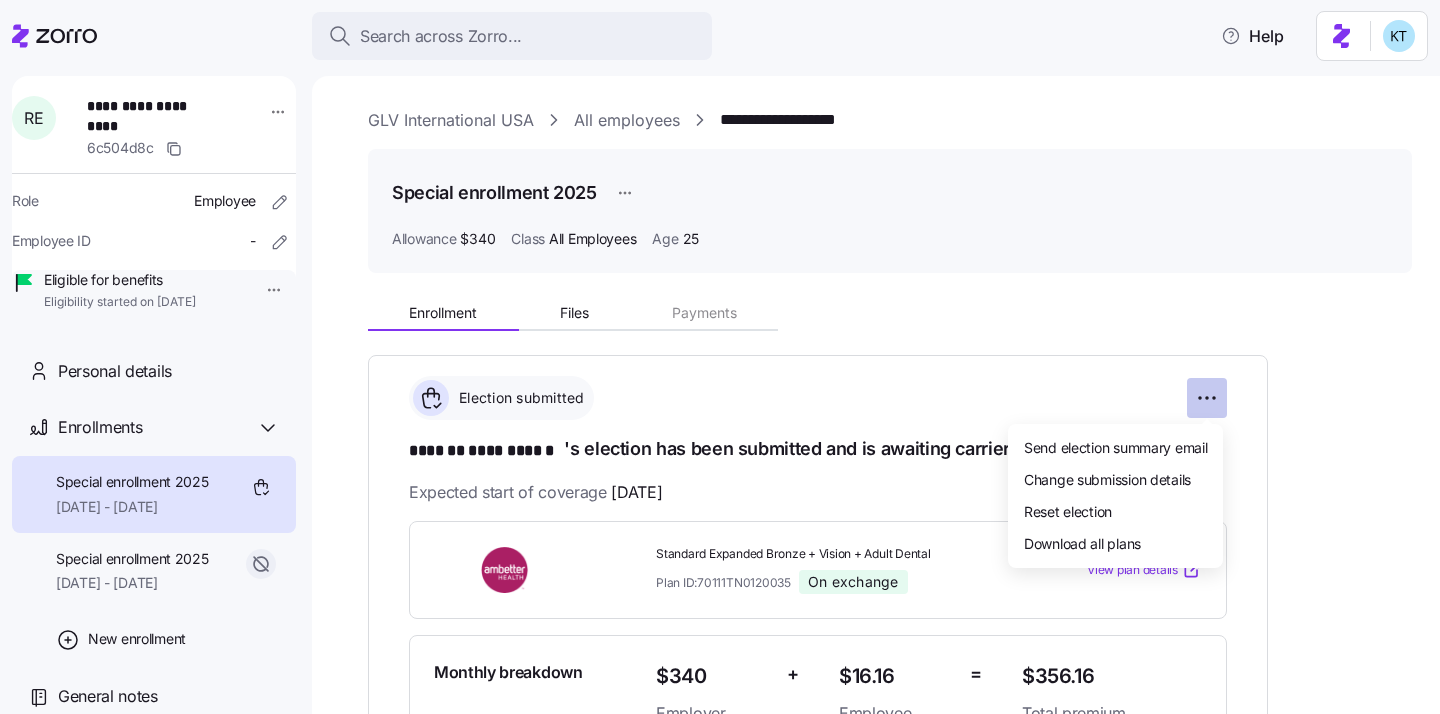 click on "**********" at bounding box center (720, 351) 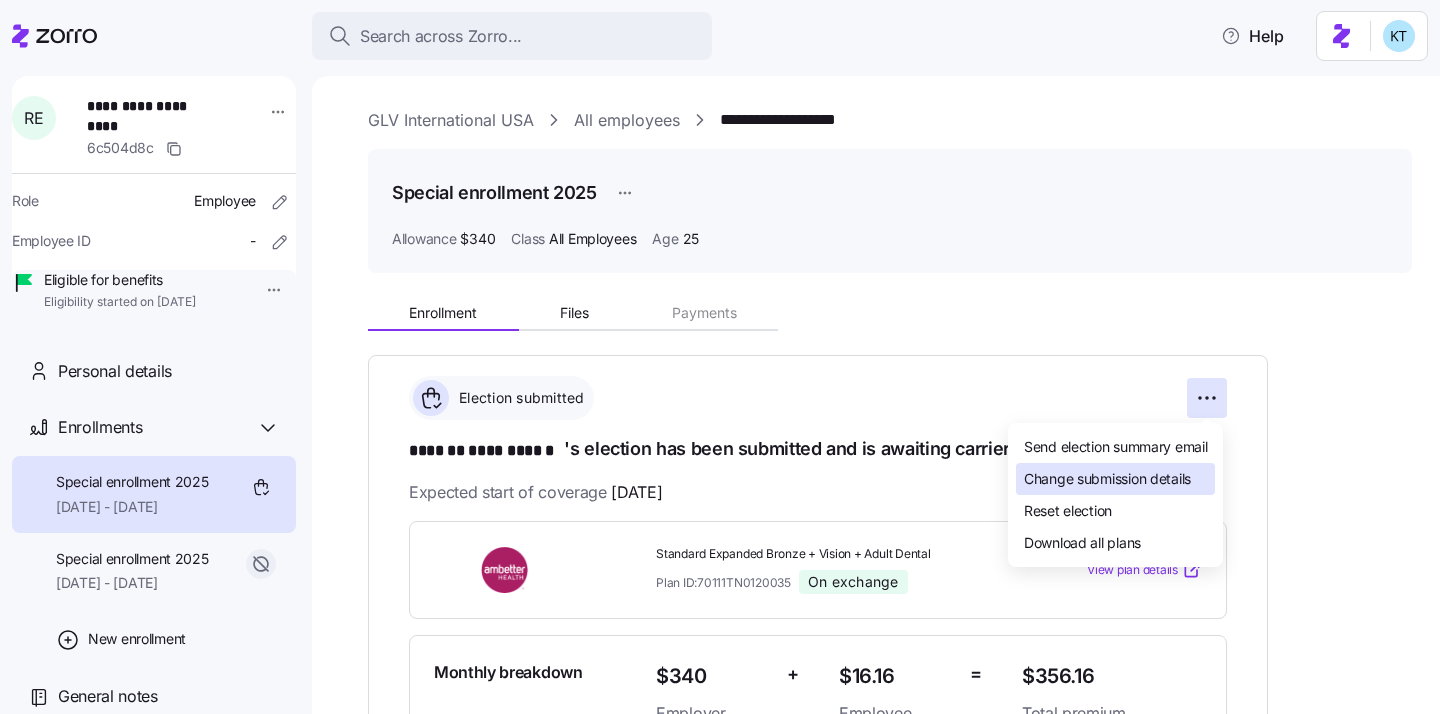 click on "Change submission details" at bounding box center [1107, 479] 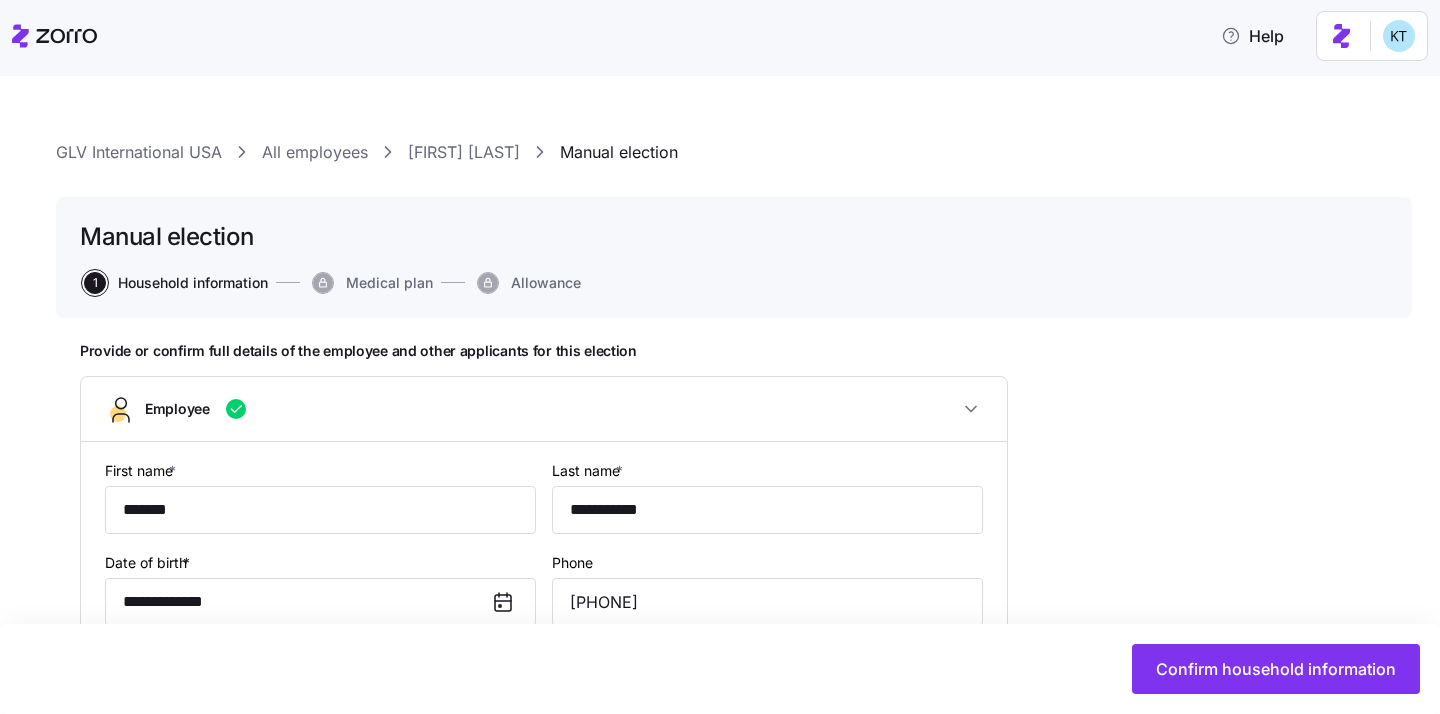 type on "All Employees" 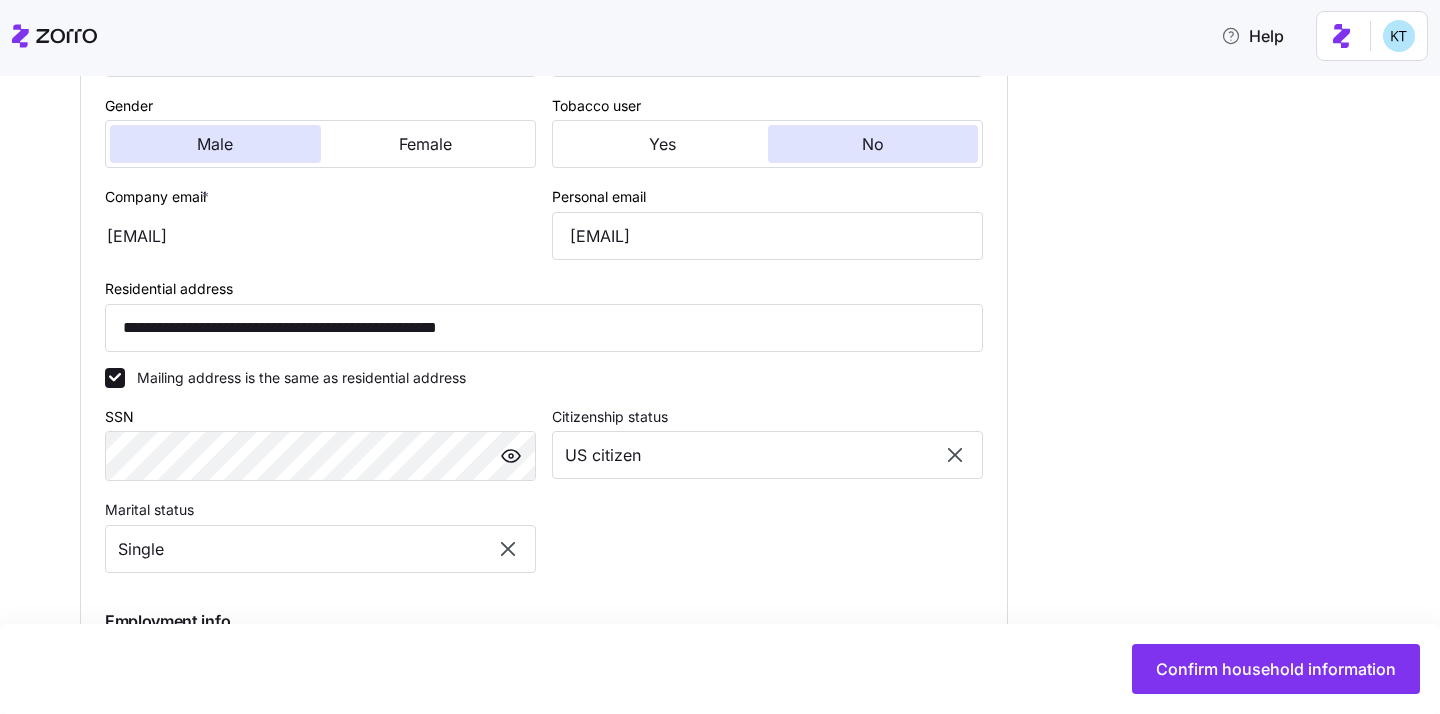 scroll, scrollTop: 690, scrollLeft: 0, axis: vertical 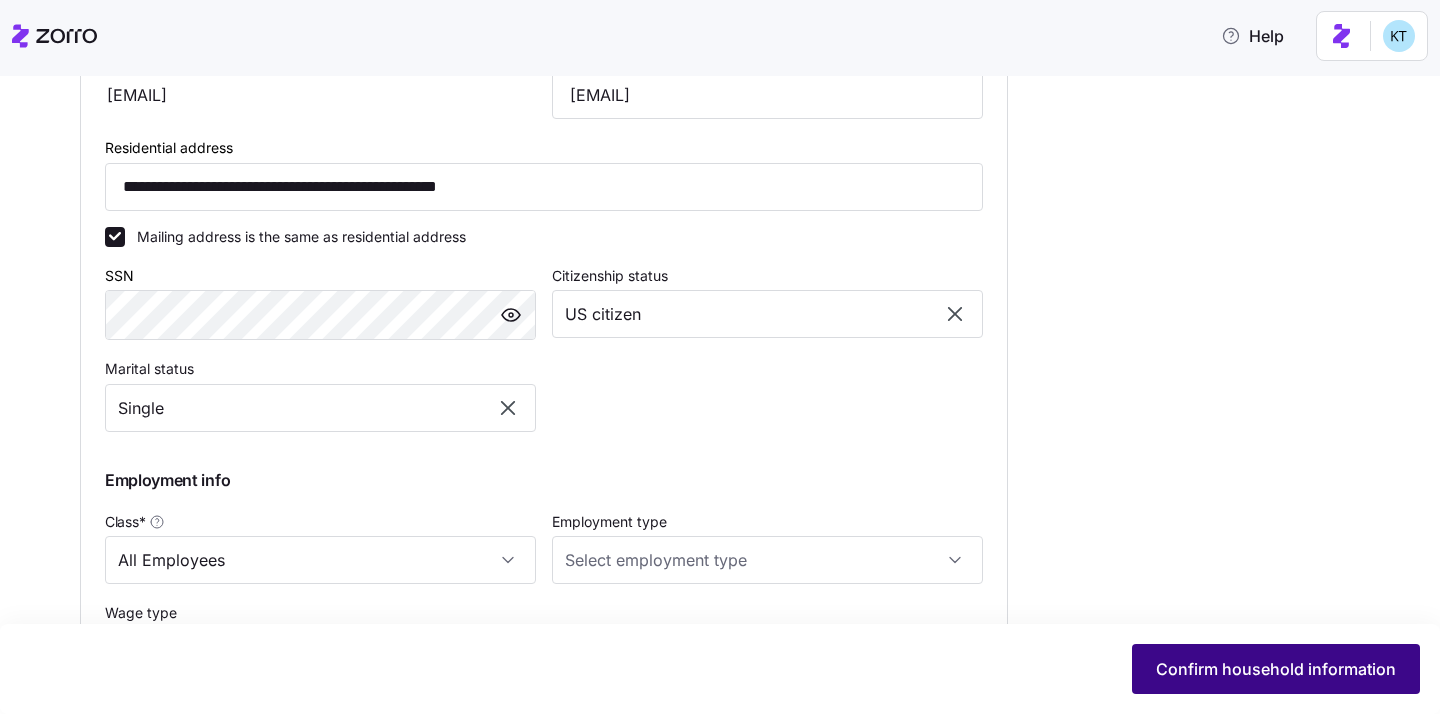 click on "Confirm household information" at bounding box center (1276, 669) 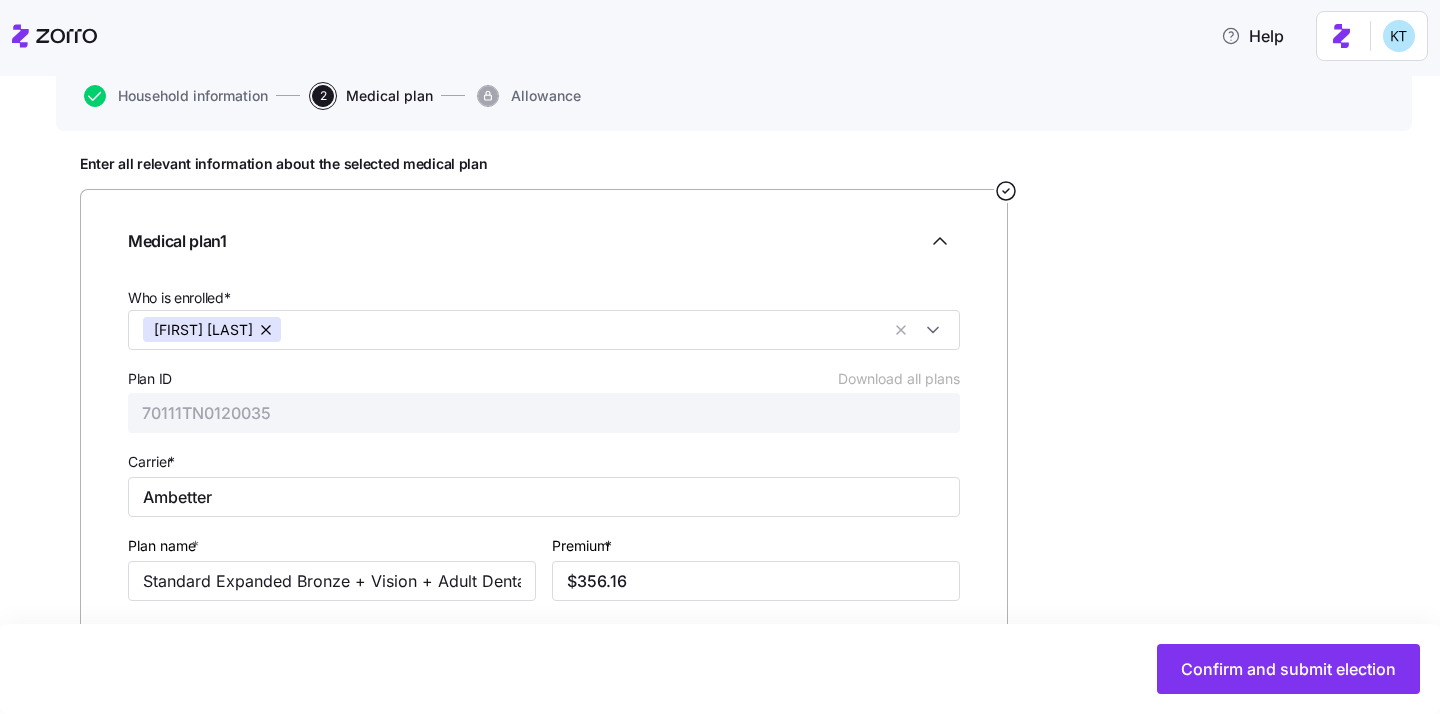 scroll, scrollTop: 307, scrollLeft: 0, axis: vertical 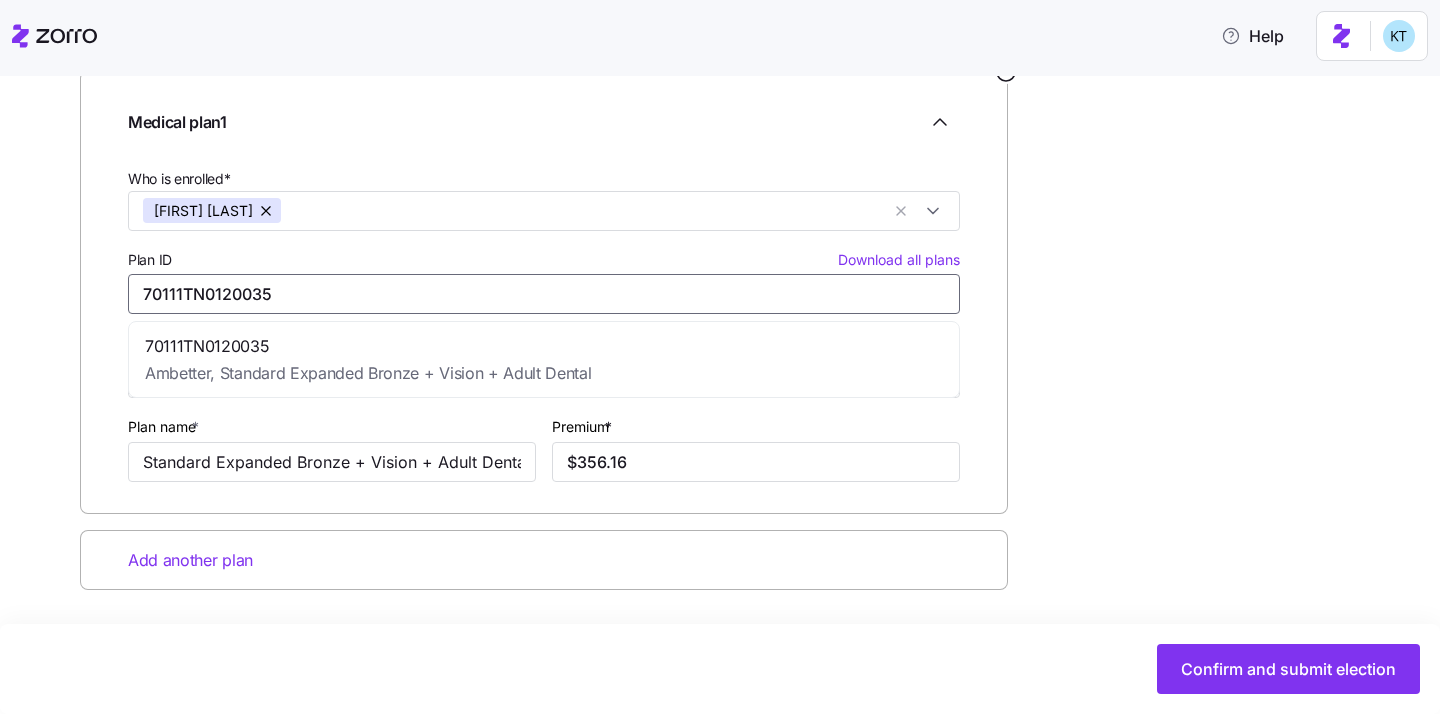 click on "70111TN0120035" at bounding box center [544, 294] 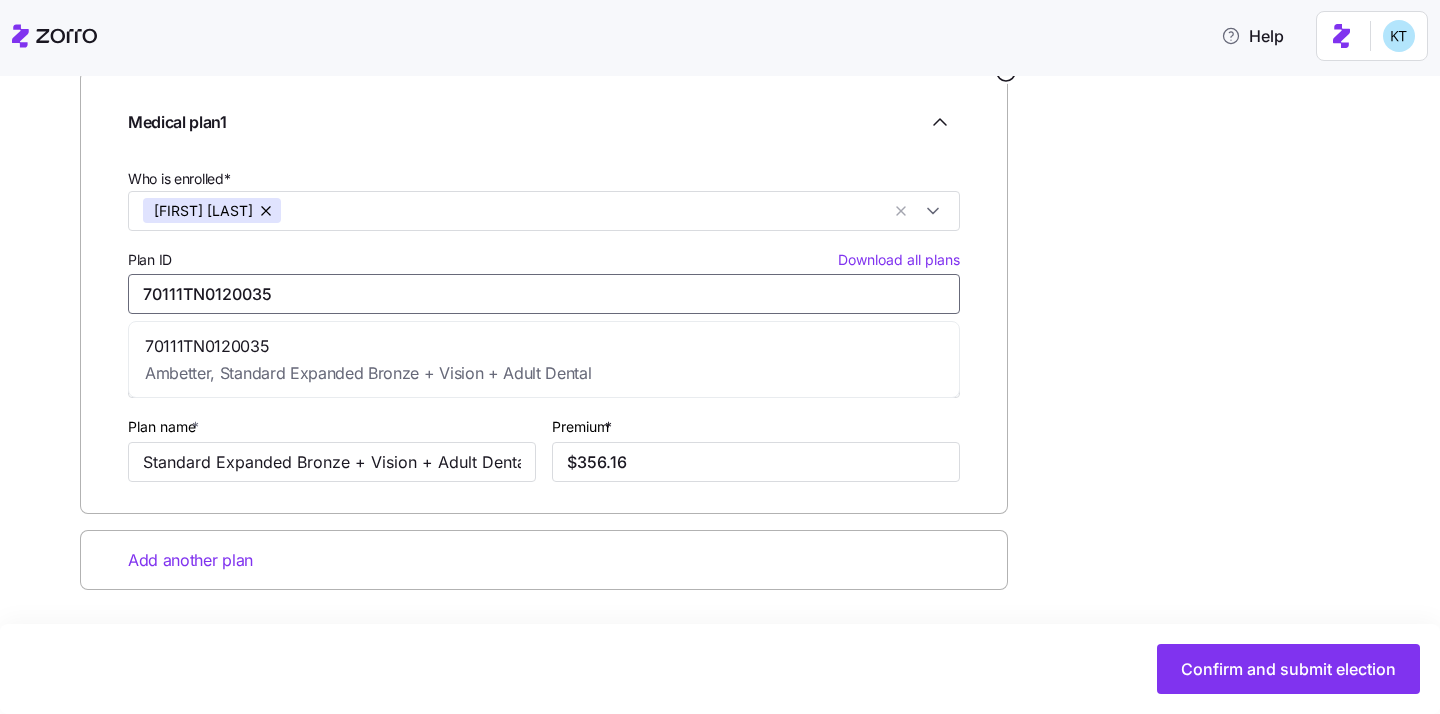 paste on "10033" 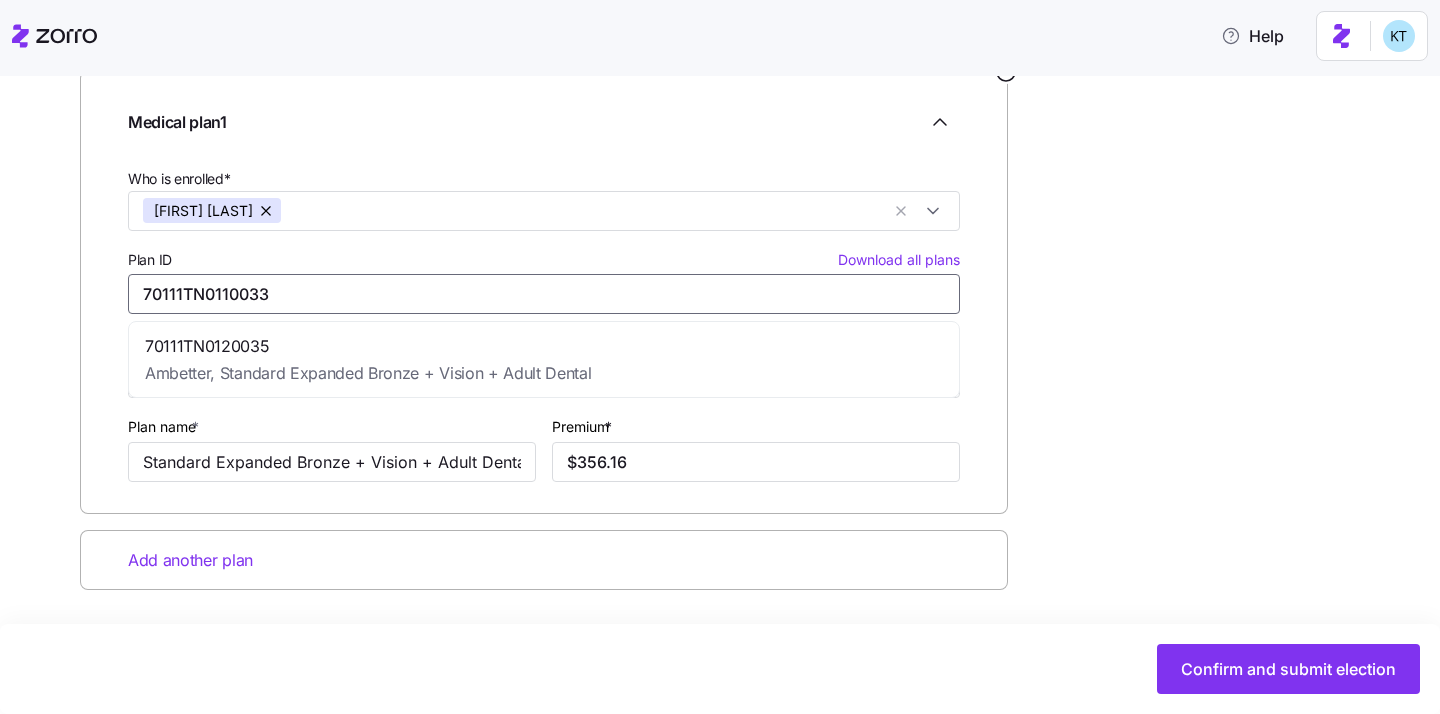 type on "Standard Expanded Bronze" 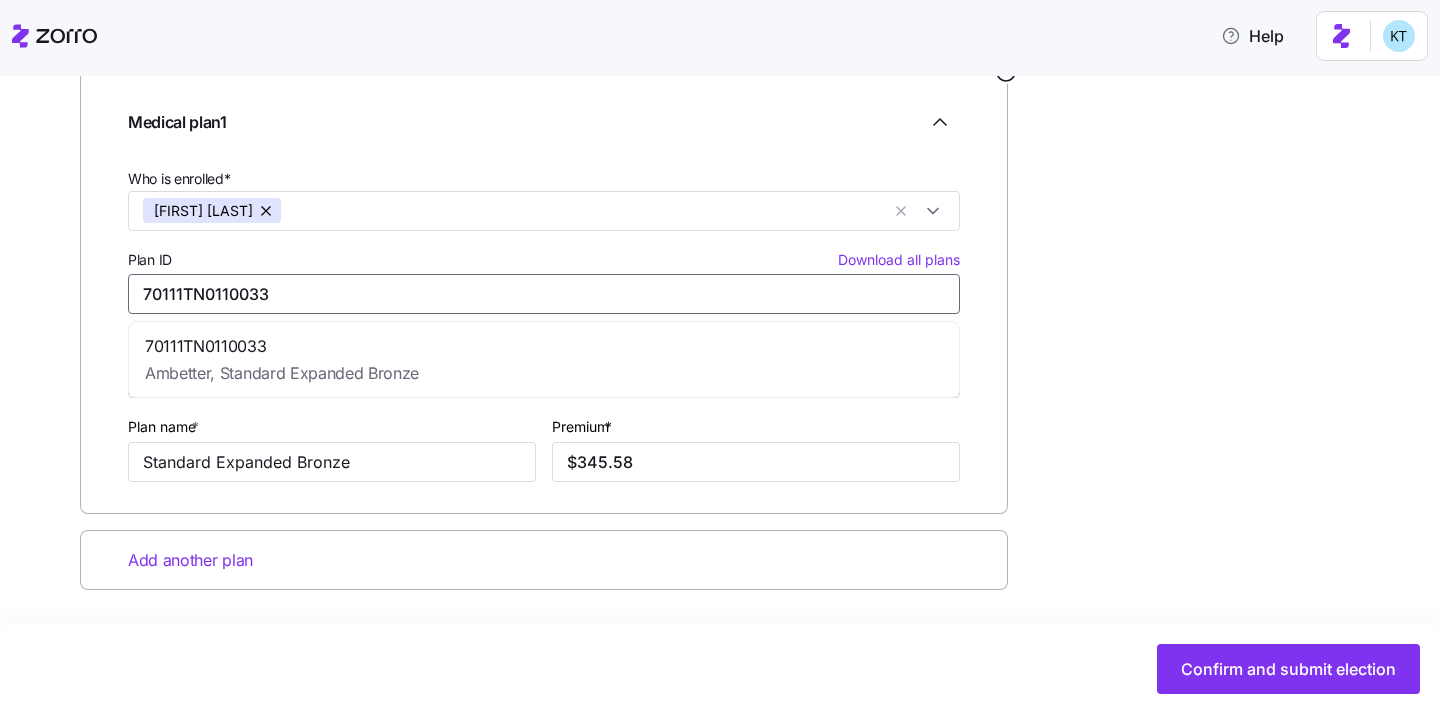 type on "70111TN0120035" 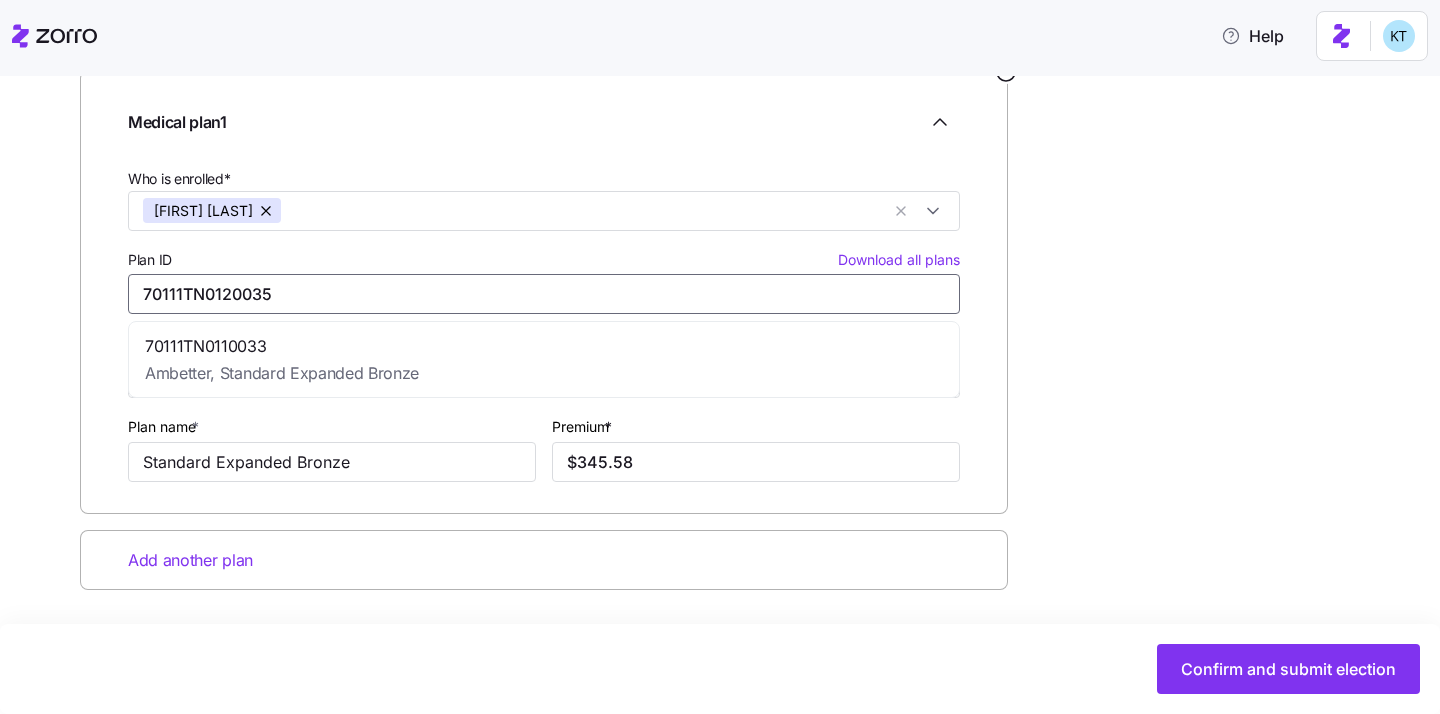 type on "Standard Expanded Bronze + Vision + Adult Dental" 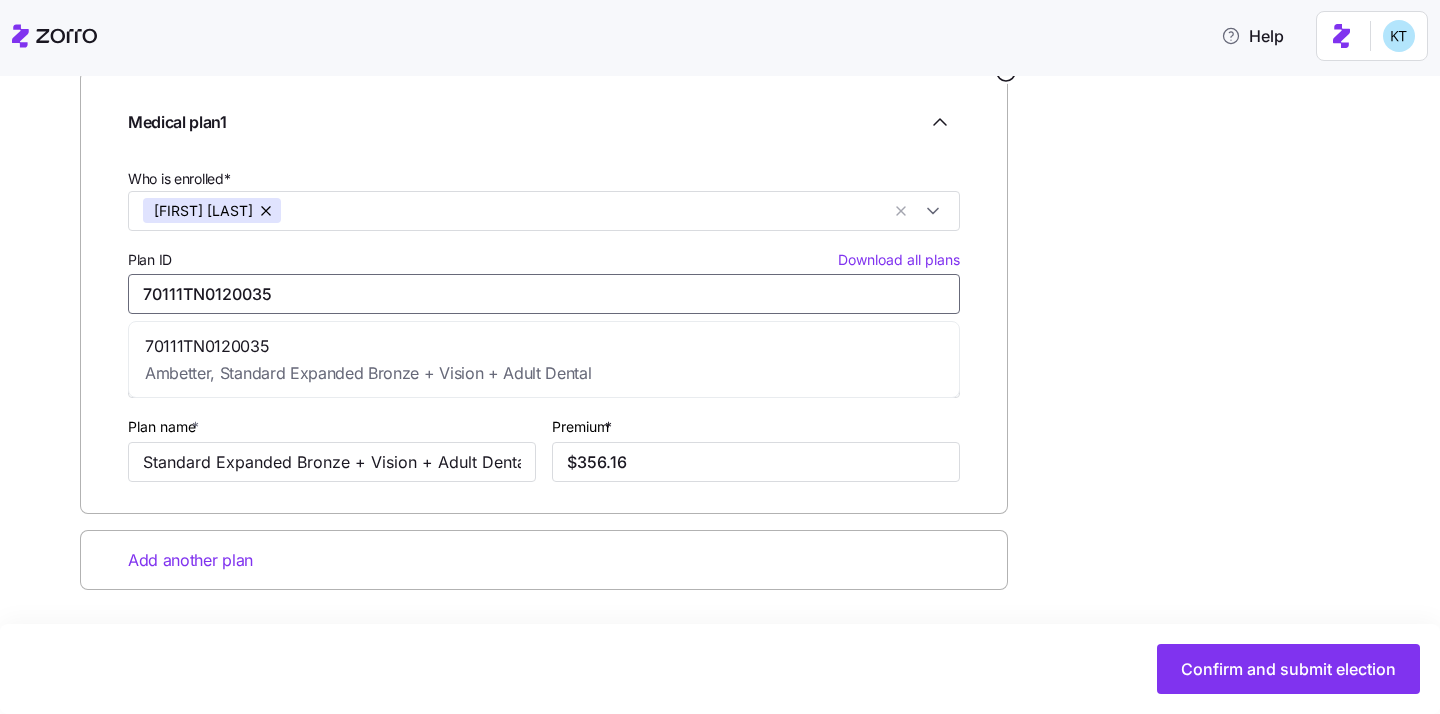 paste on "10033" 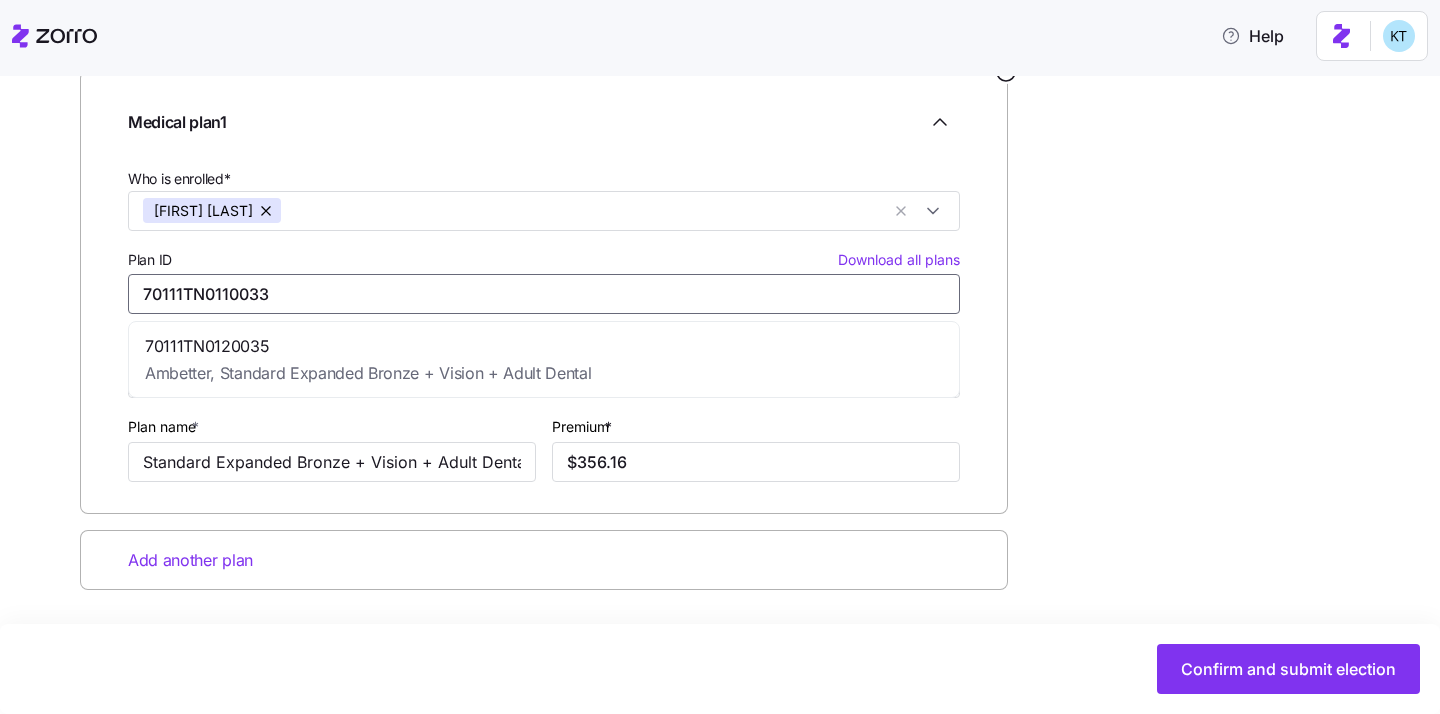 type on "Standard Expanded Bronze" 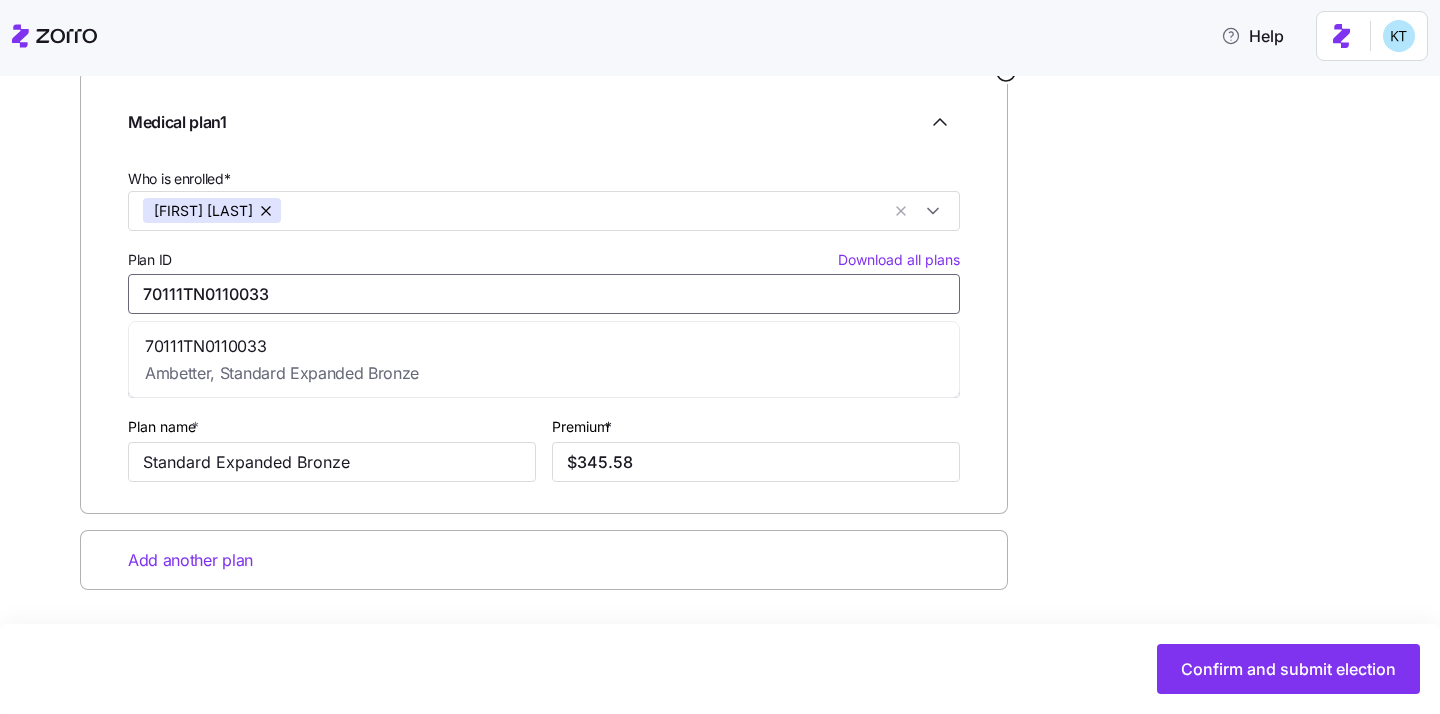 type on "70111TN0110033" 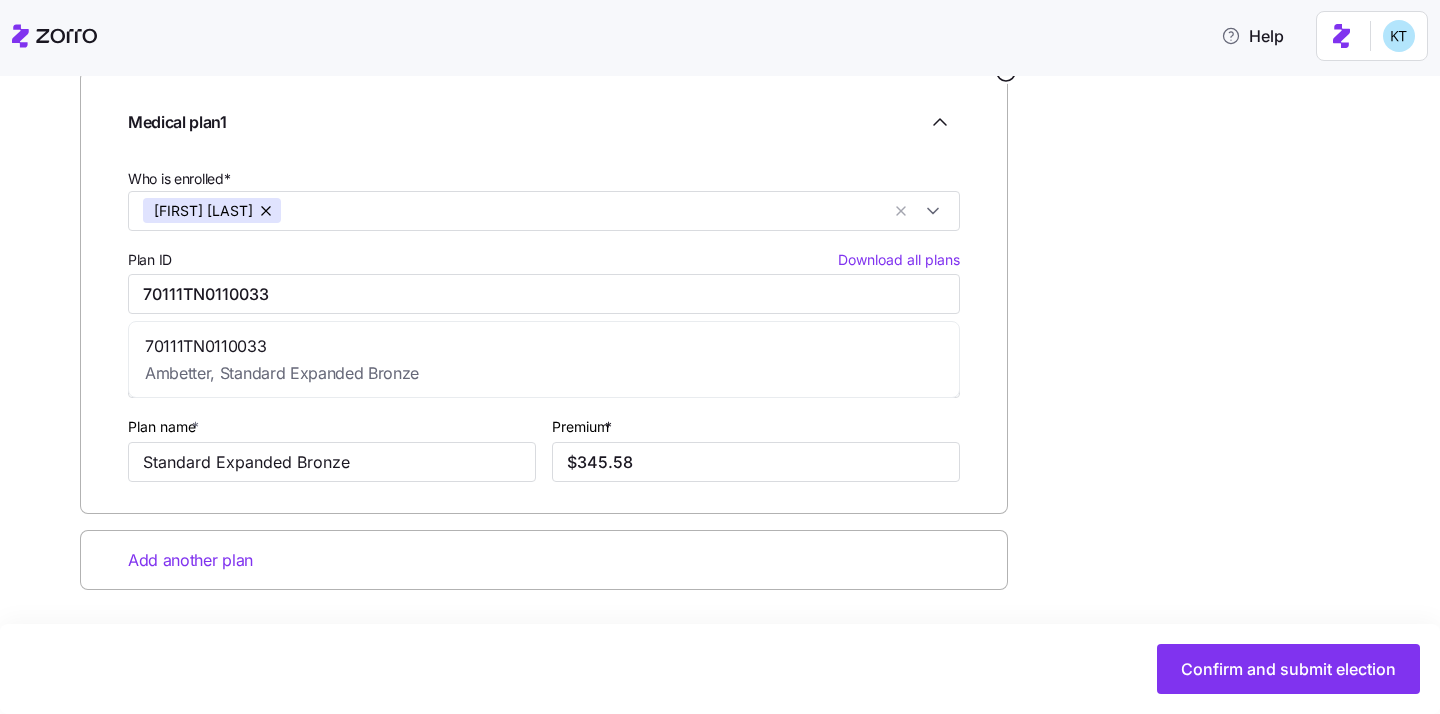click on "Enter all relevant information about the selected medical plan Medical plan  1 Who is enrolled*   Rahseen Esmail Pour Plan ID Download all plans 70111TN0110033 Carrier  * Ambetter Plan name  * Standard Expanded Bronze Premium  * $345.58 Add another plan" at bounding box center [734, 363] 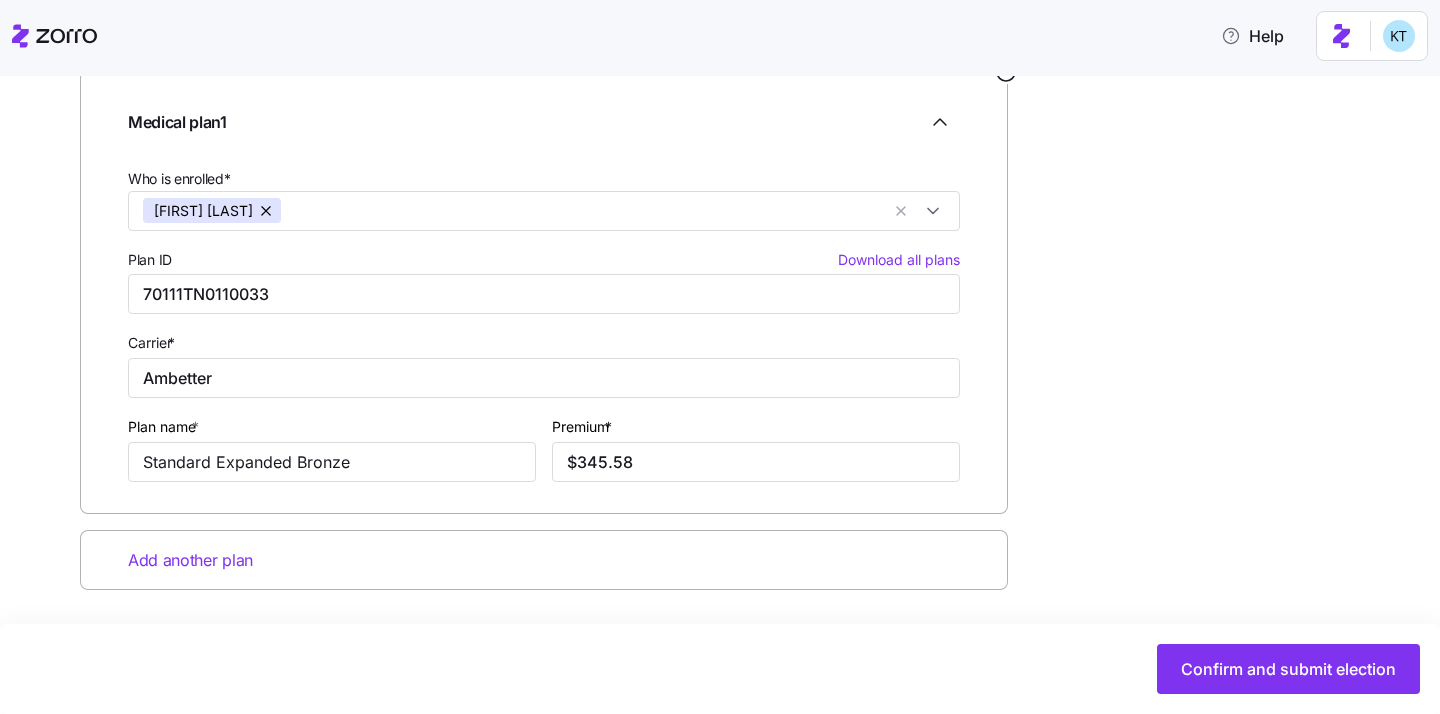 click on "Enter all relevant information about the selected medical plan Medical plan  1 Who is enrolled*   Rahseen Esmail Pour Plan ID Download all plans 70111TN0110033 Carrier  * Ambetter Plan name  * Standard Expanded Bronze Premium  * $345.58 Add another plan" at bounding box center (734, 363) 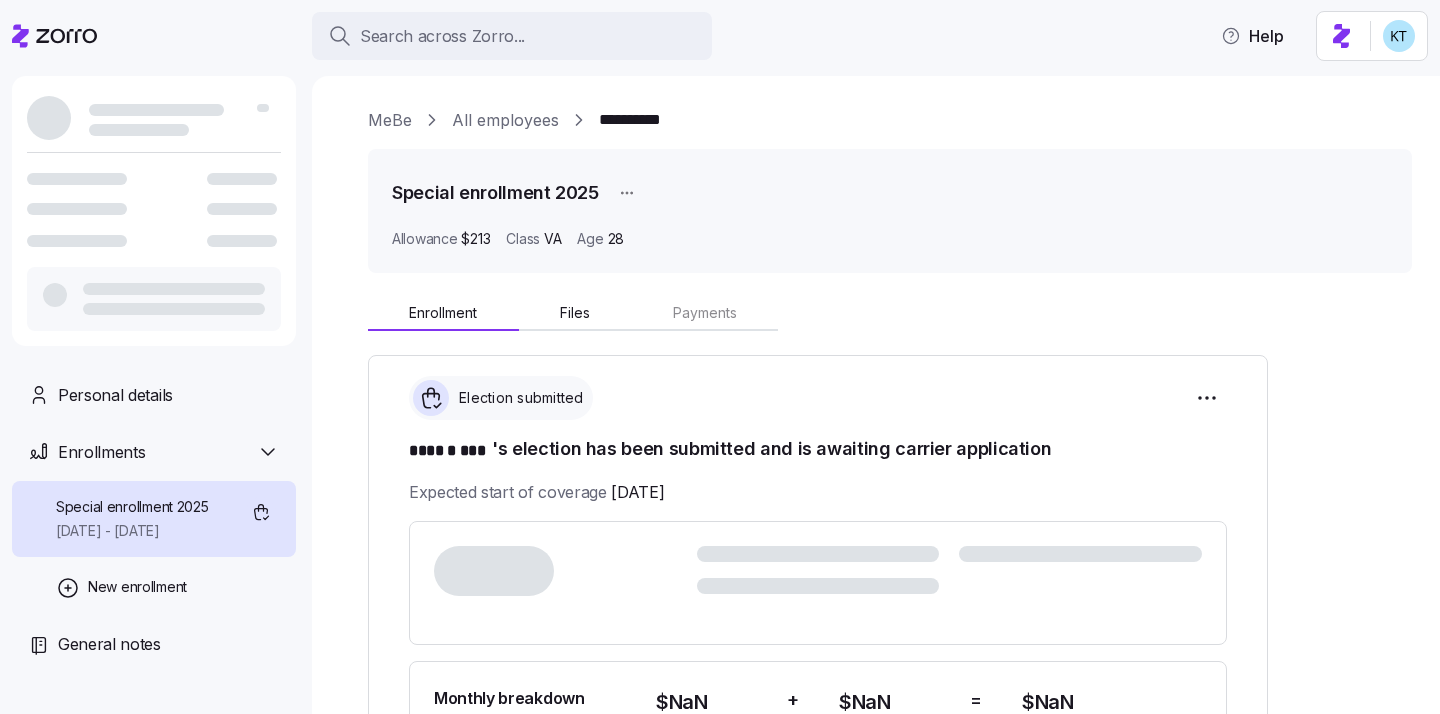 scroll, scrollTop: 0, scrollLeft: 0, axis: both 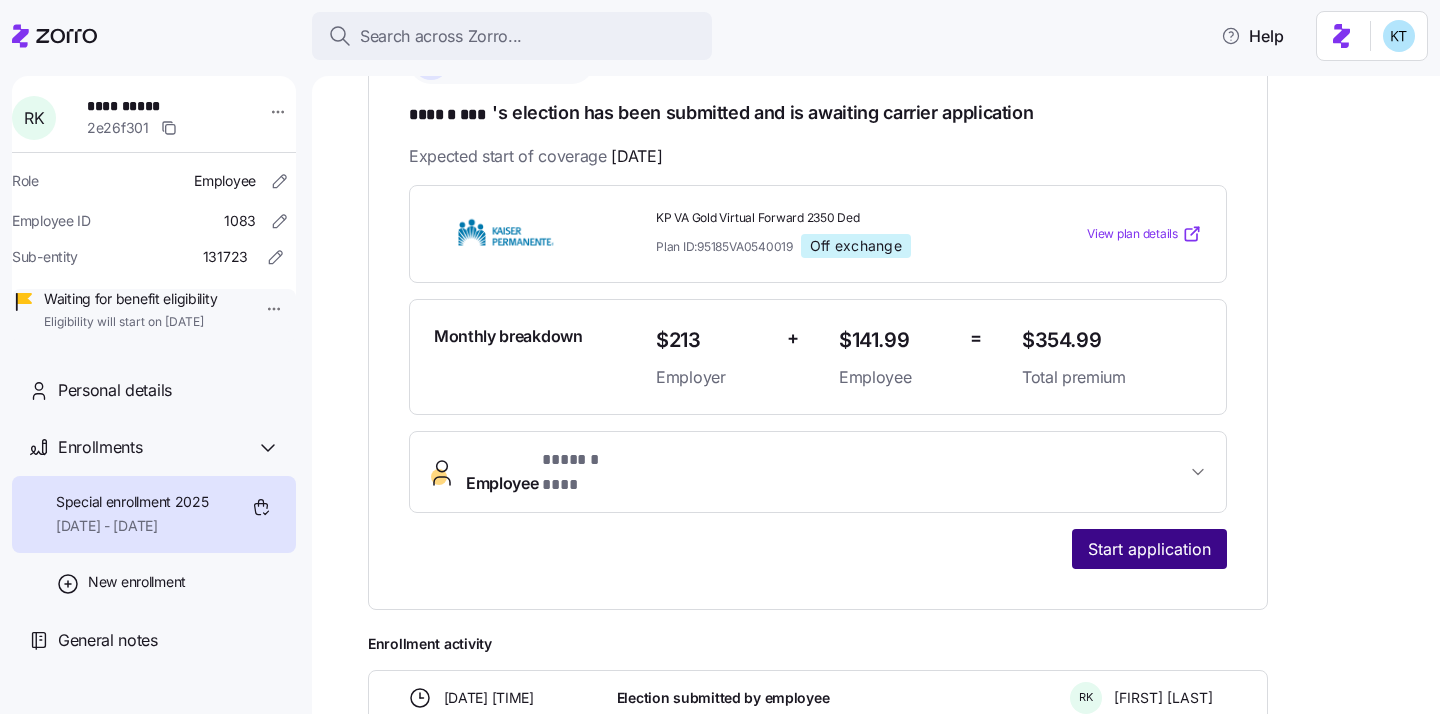 click on "Start application" at bounding box center (1149, 549) 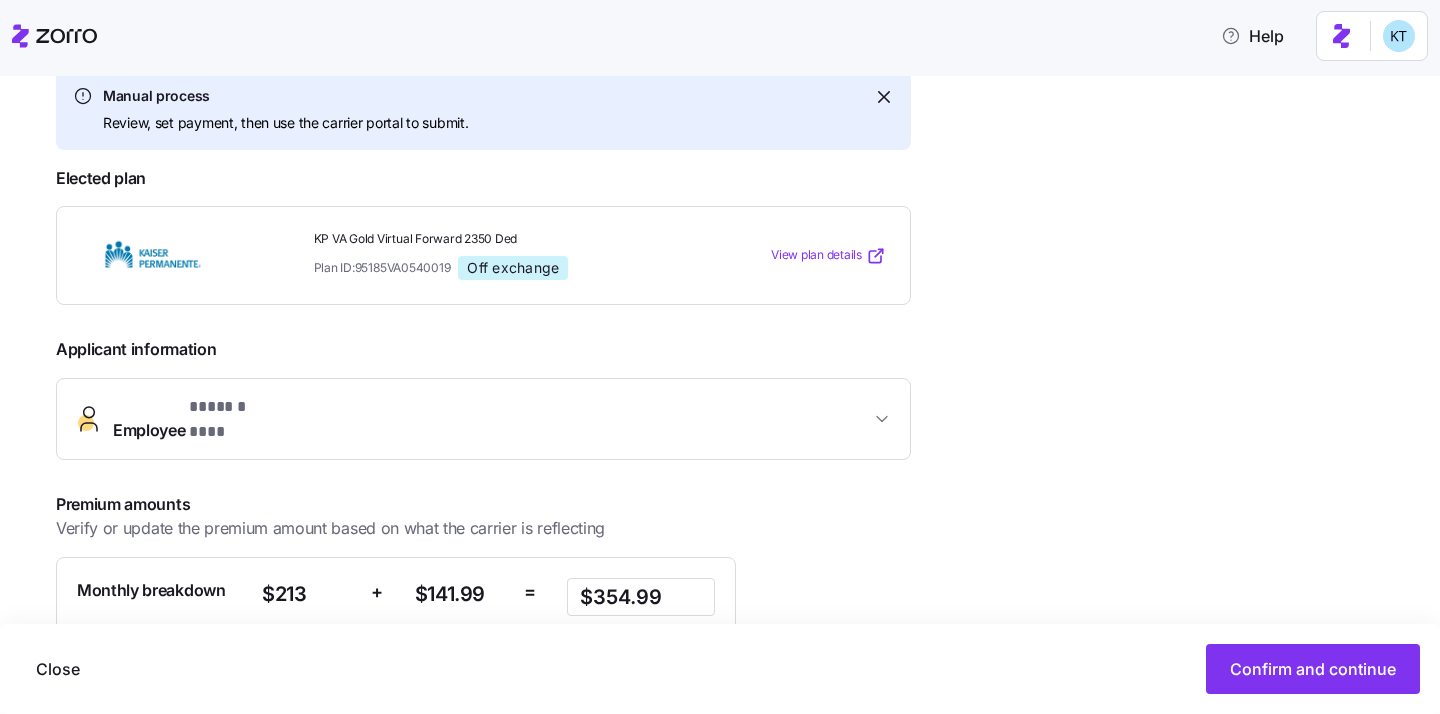 scroll, scrollTop: 492, scrollLeft: 0, axis: vertical 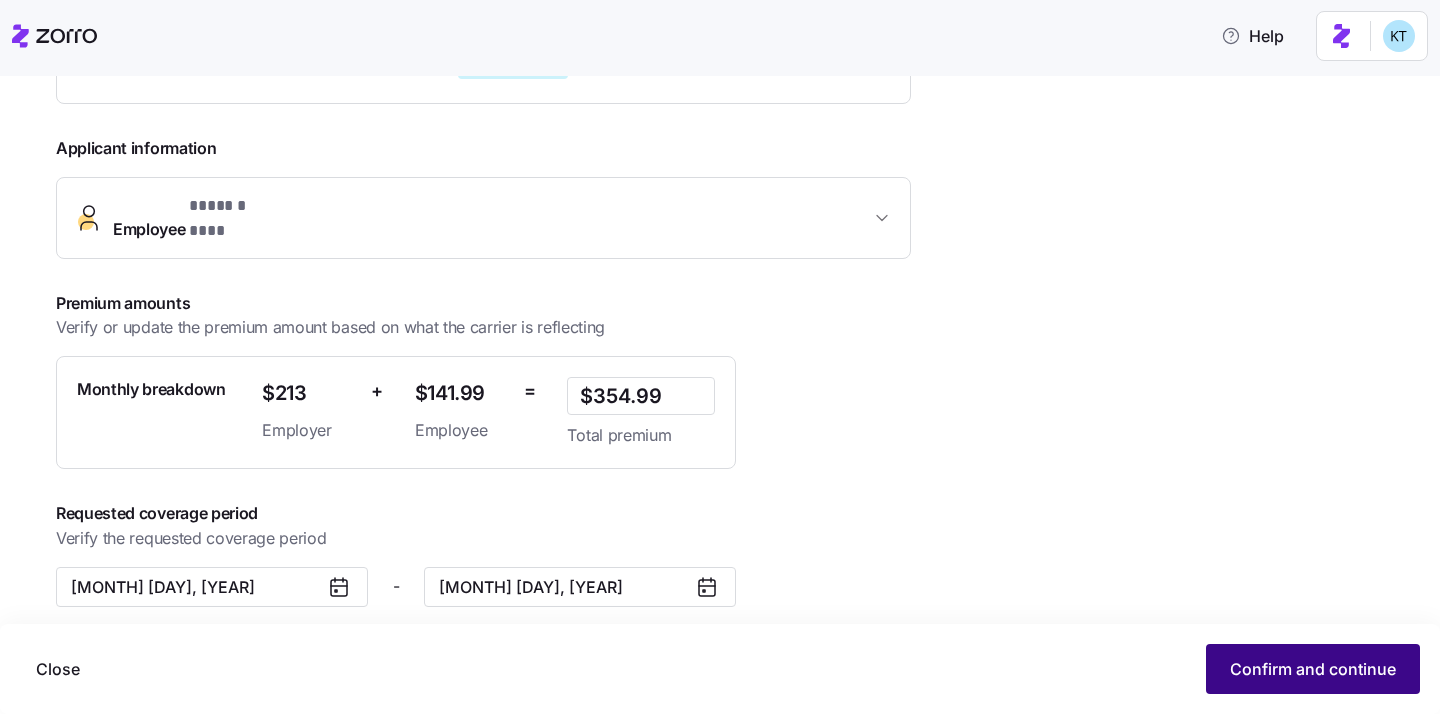 click on "Confirm and continue" at bounding box center (1313, 669) 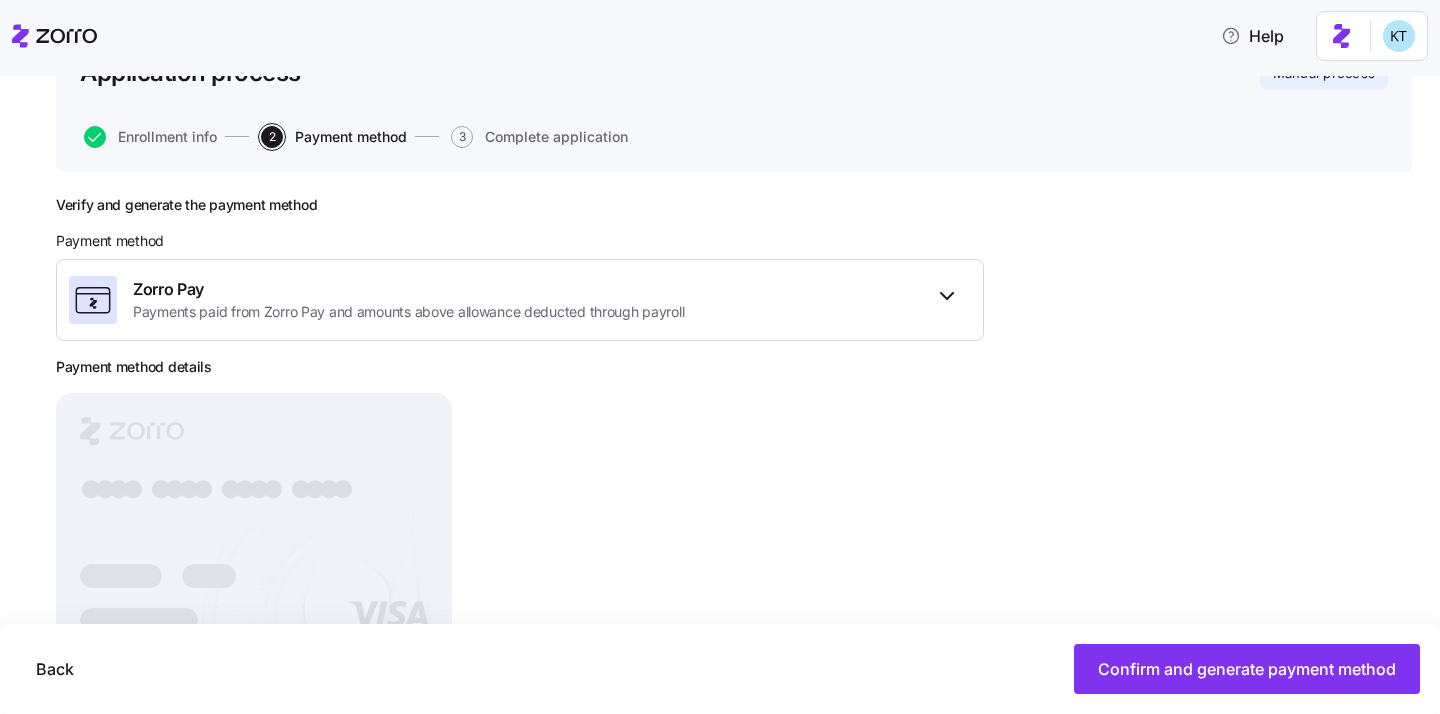 scroll, scrollTop: 241, scrollLeft: 0, axis: vertical 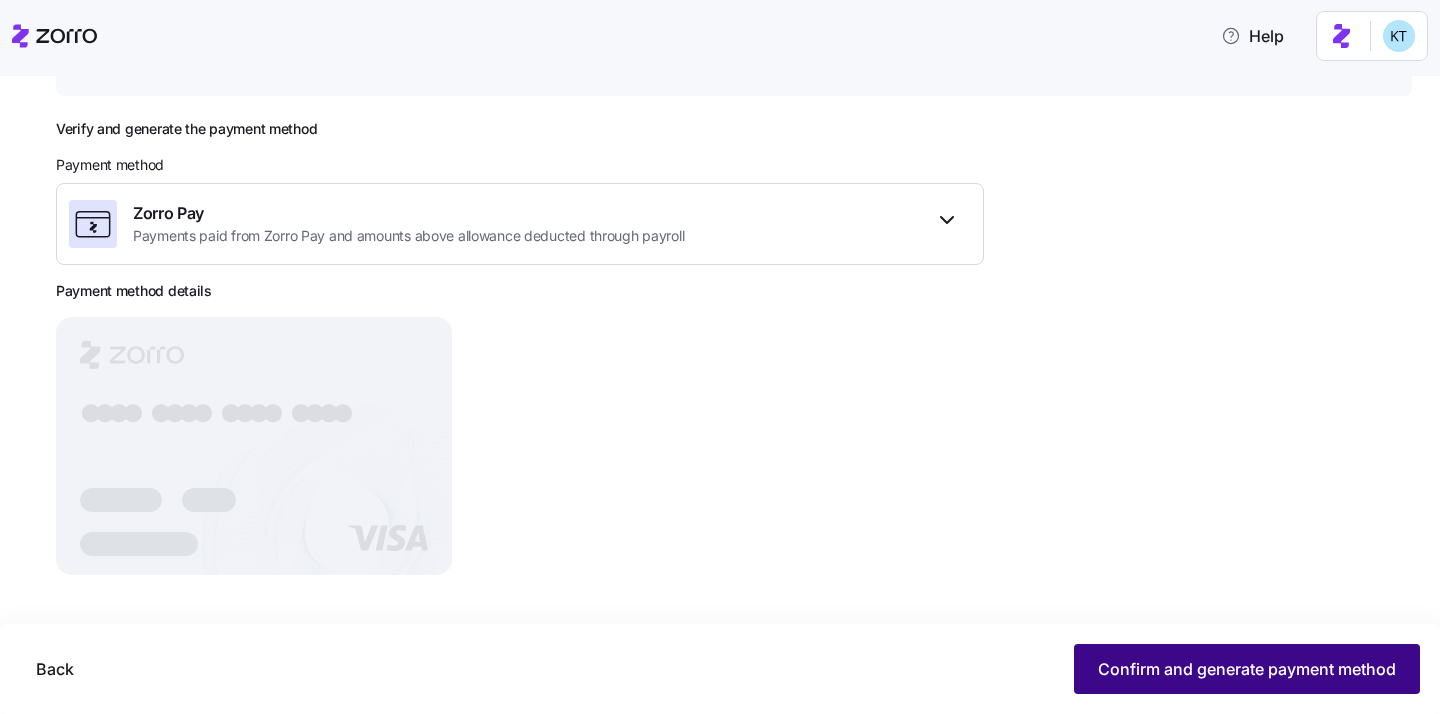 click on "Confirm and generate payment method" at bounding box center (1247, 669) 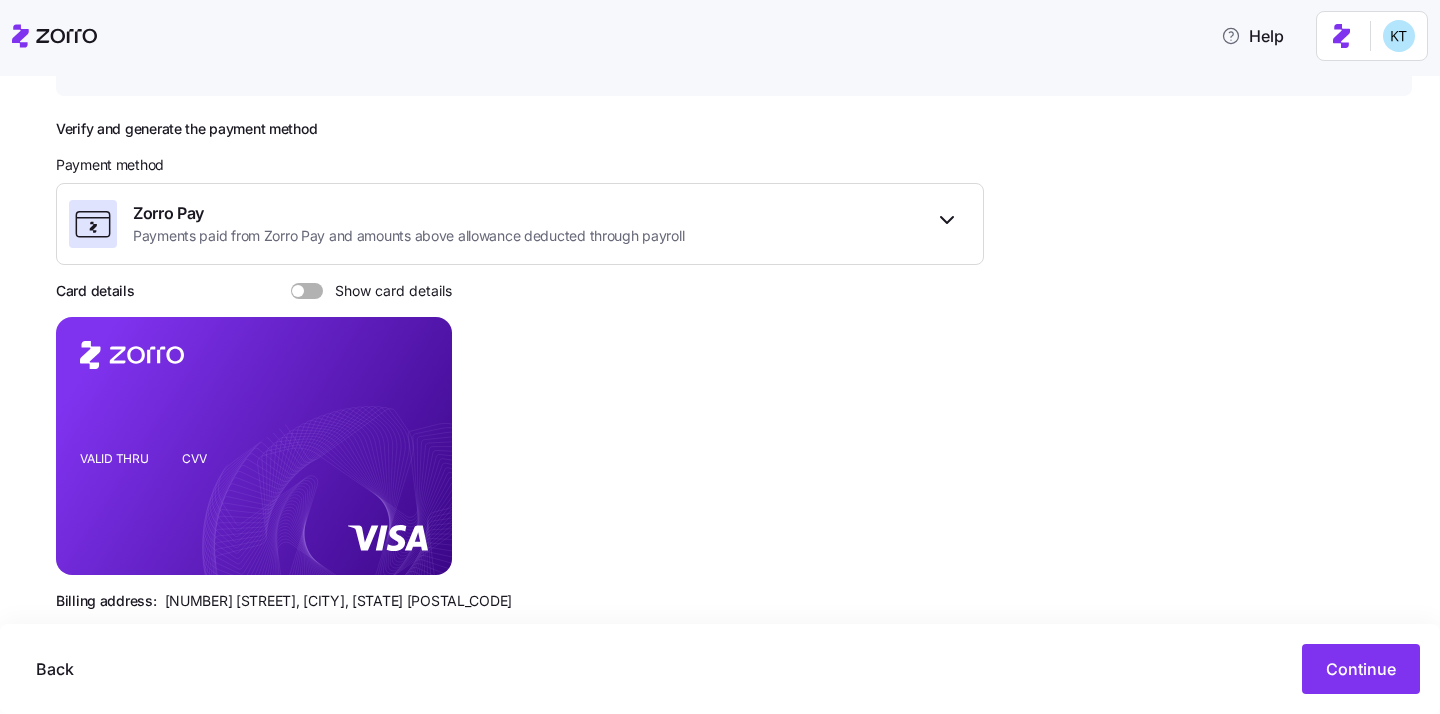 click on "Show card details" at bounding box center [387, 291] 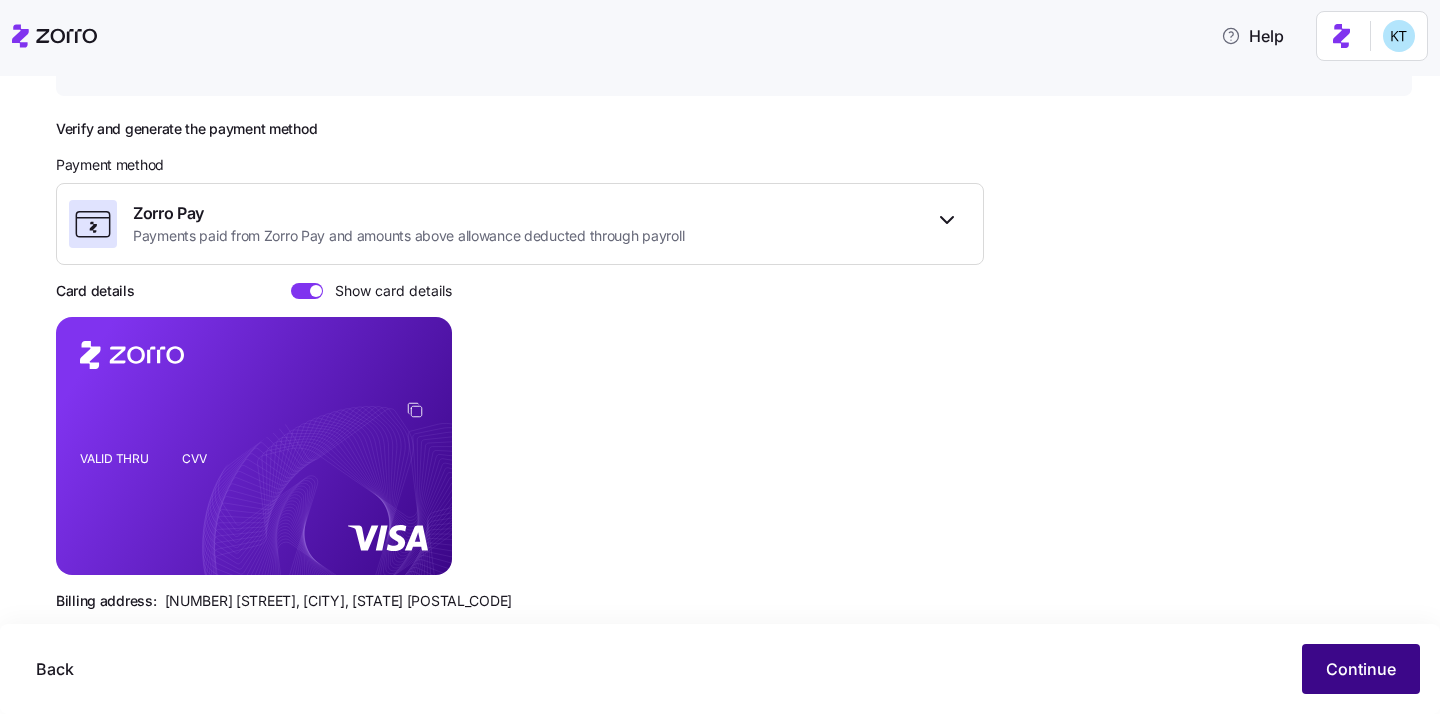 click on "Continue" at bounding box center (1361, 669) 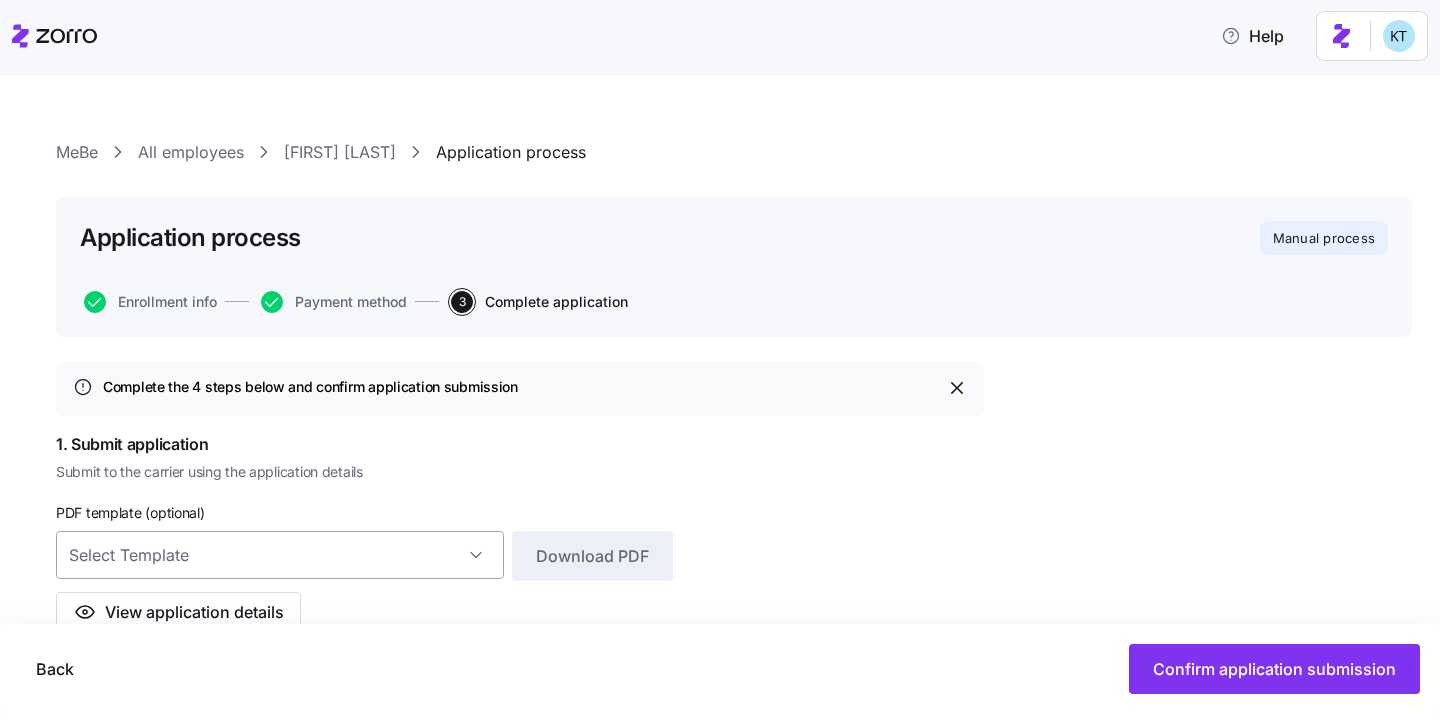 click at bounding box center [280, 555] 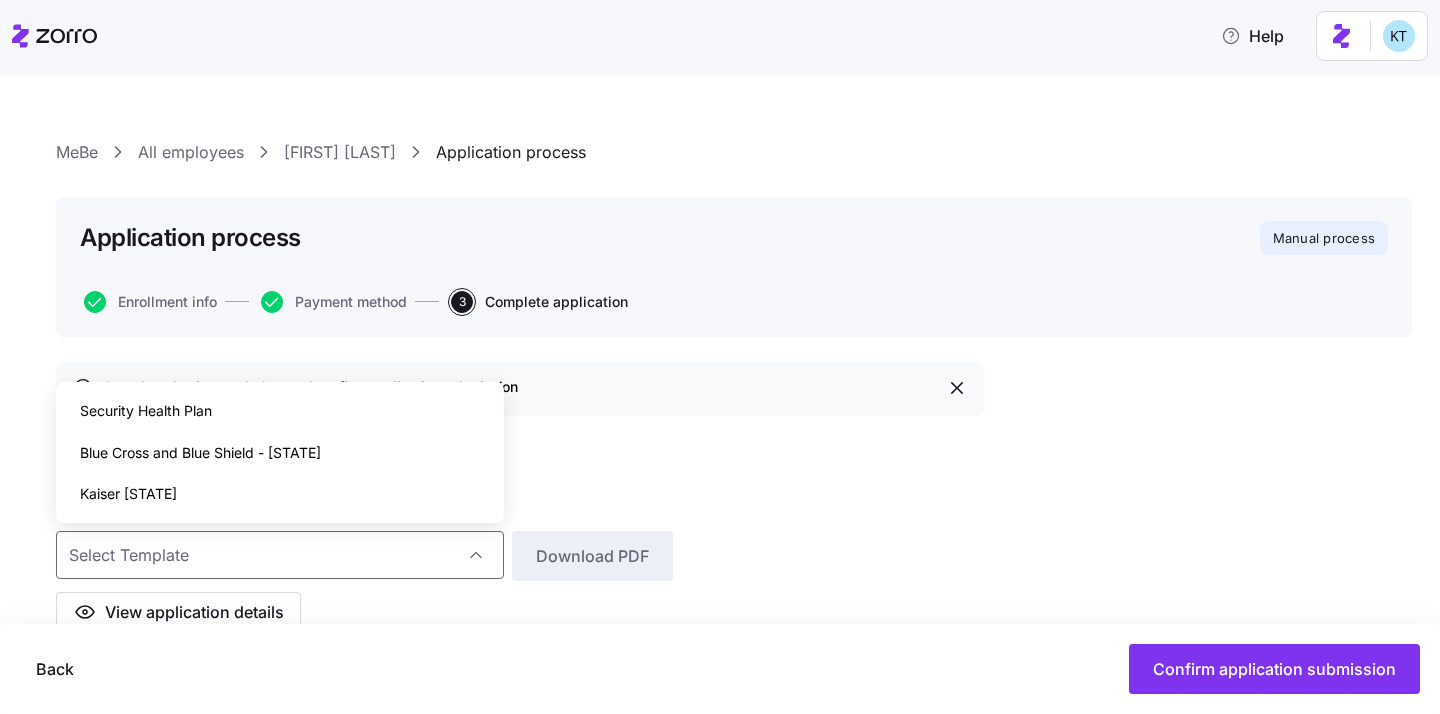 click on "Kaiser CA" at bounding box center [280, 494] 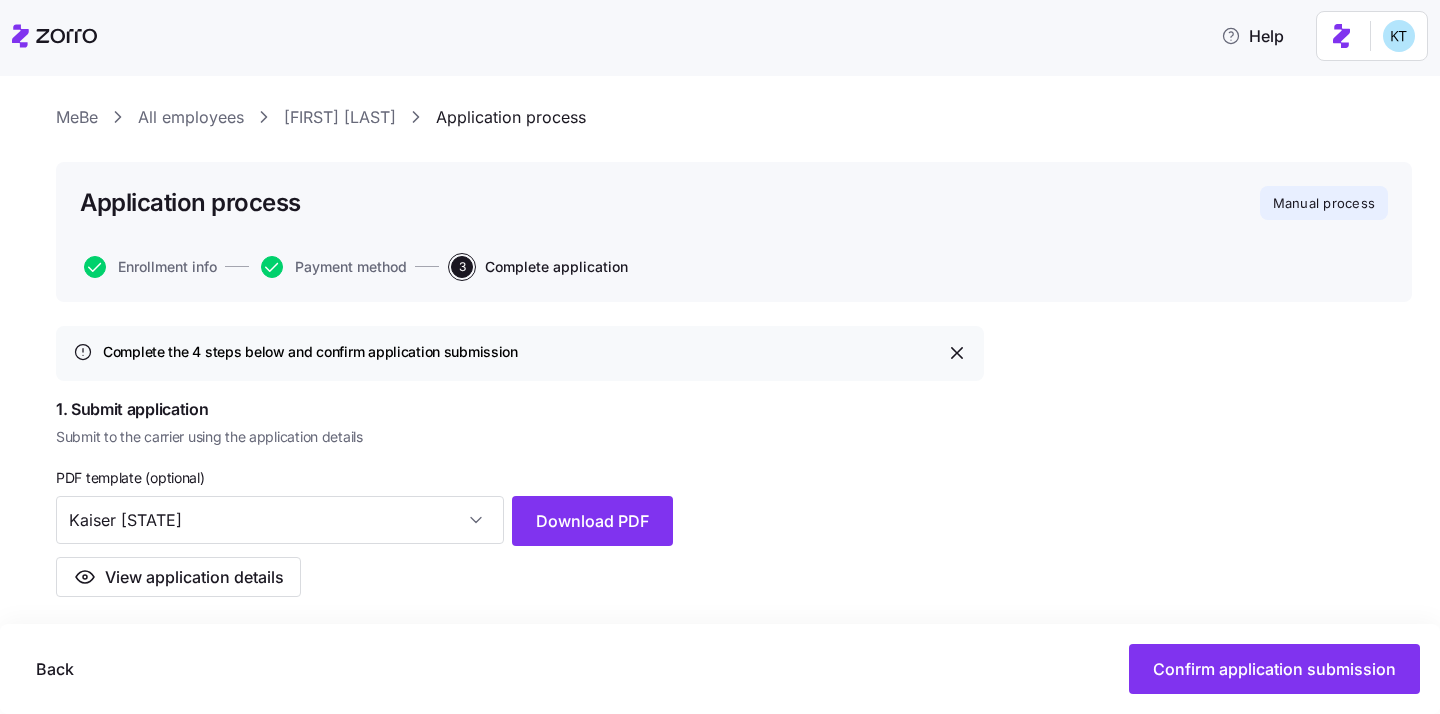scroll, scrollTop: 41, scrollLeft: 0, axis: vertical 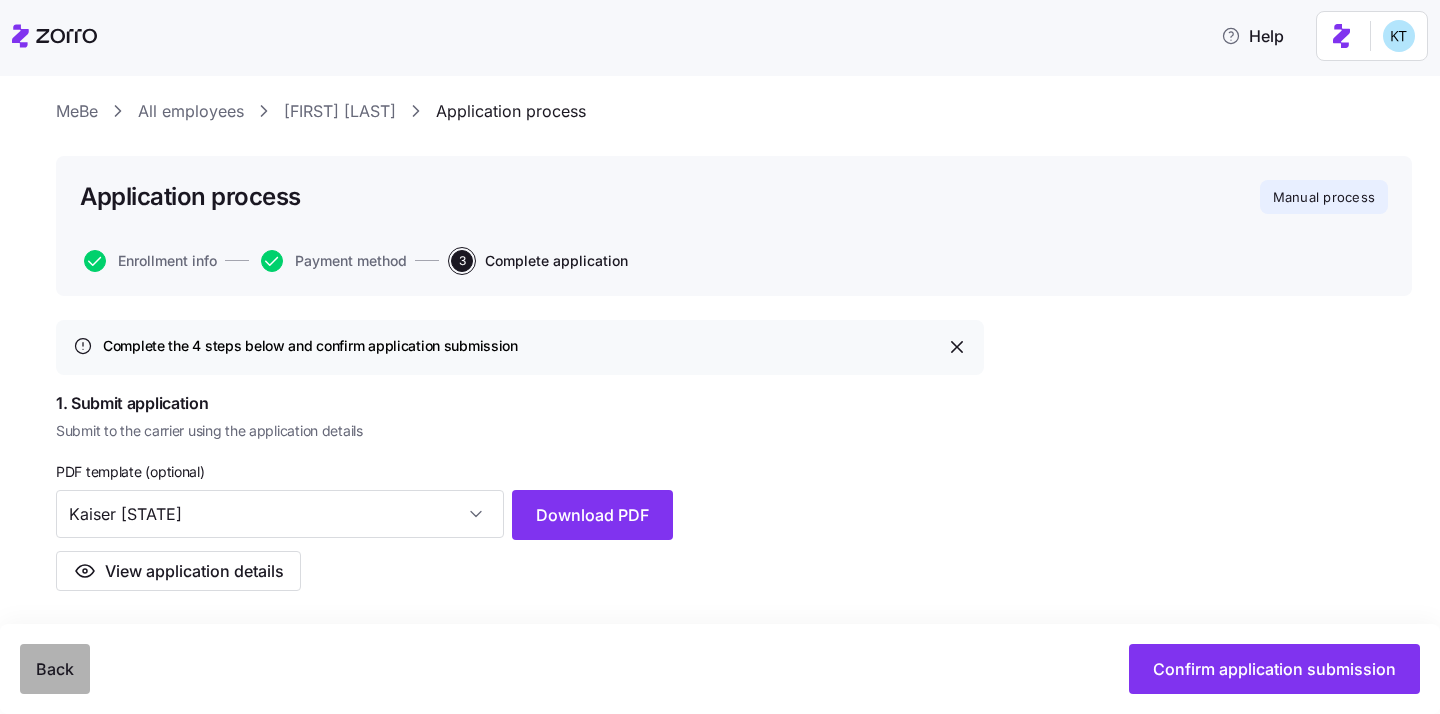 click on "Back" at bounding box center [55, 669] 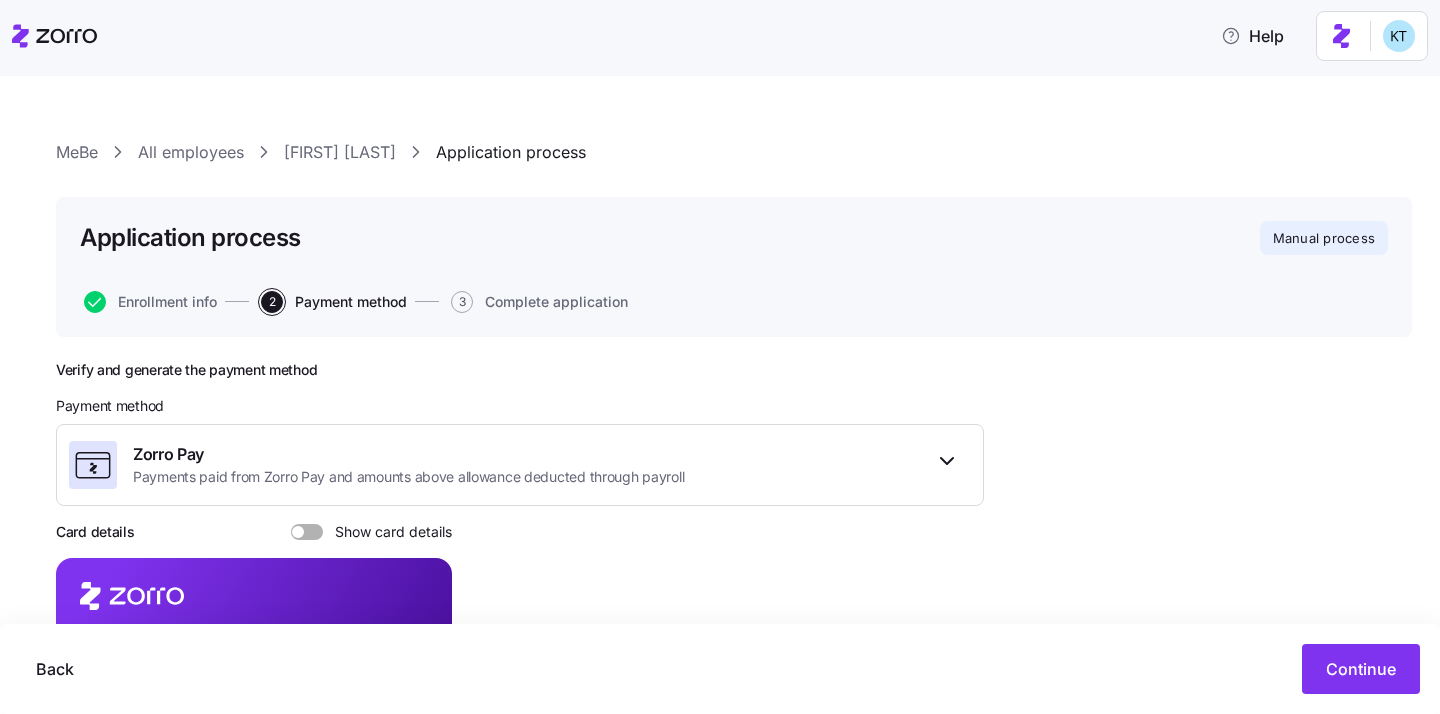 click on "Back" at bounding box center [55, 669] 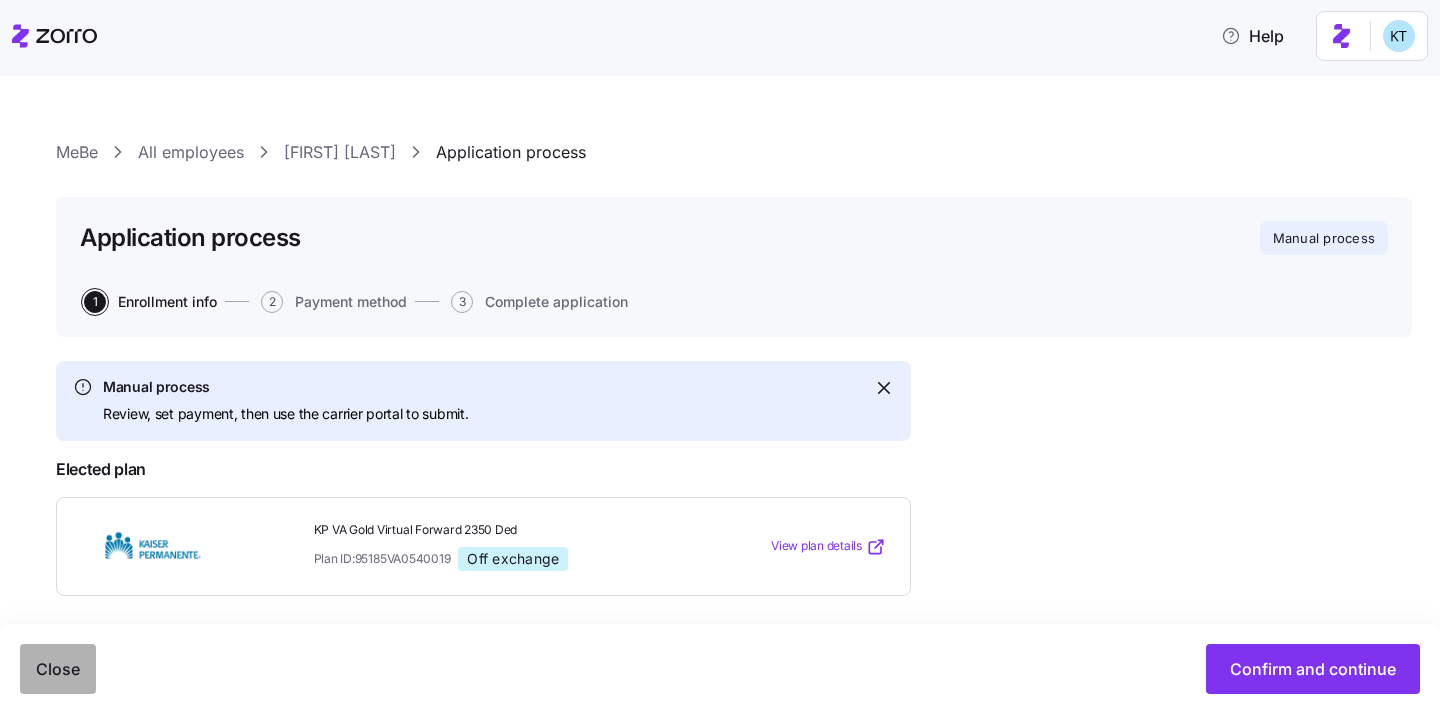click on "Close" at bounding box center [58, 669] 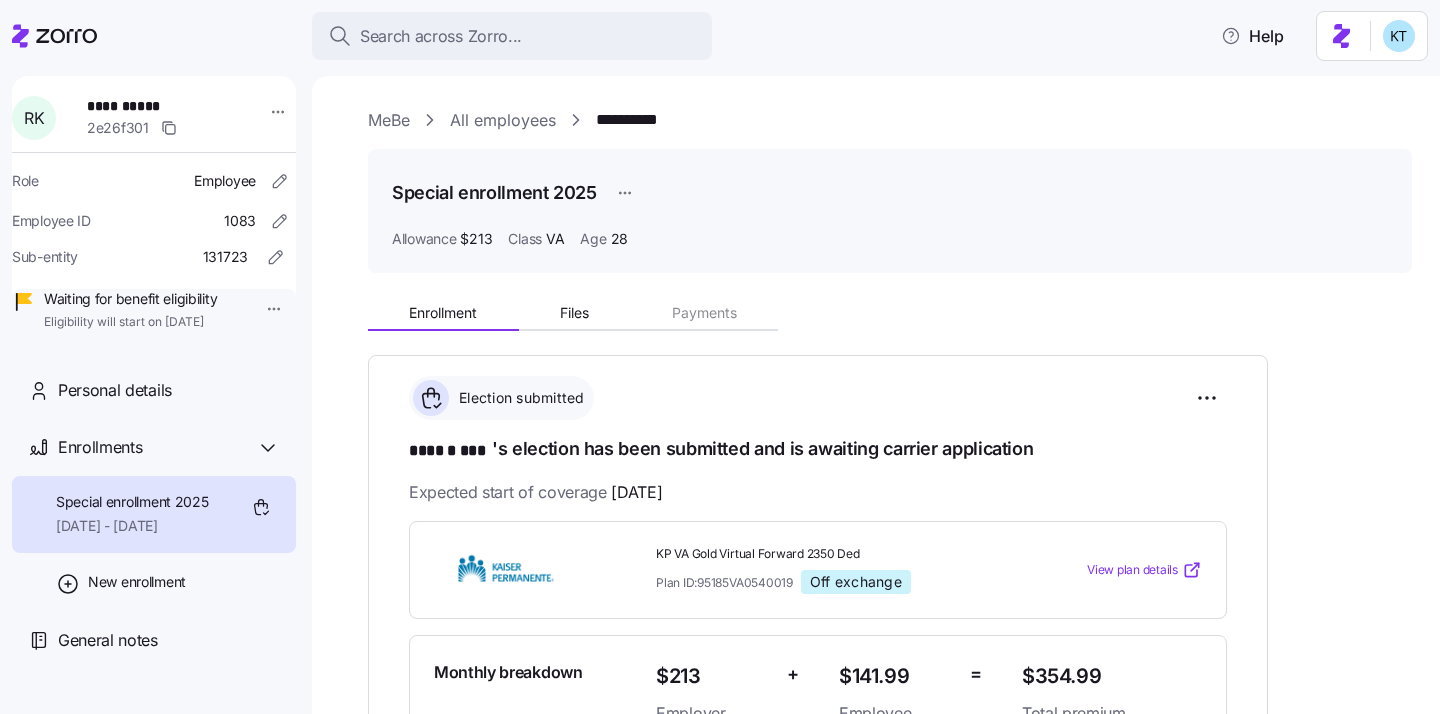 scroll, scrollTop: 311, scrollLeft: 0, axis: vertical 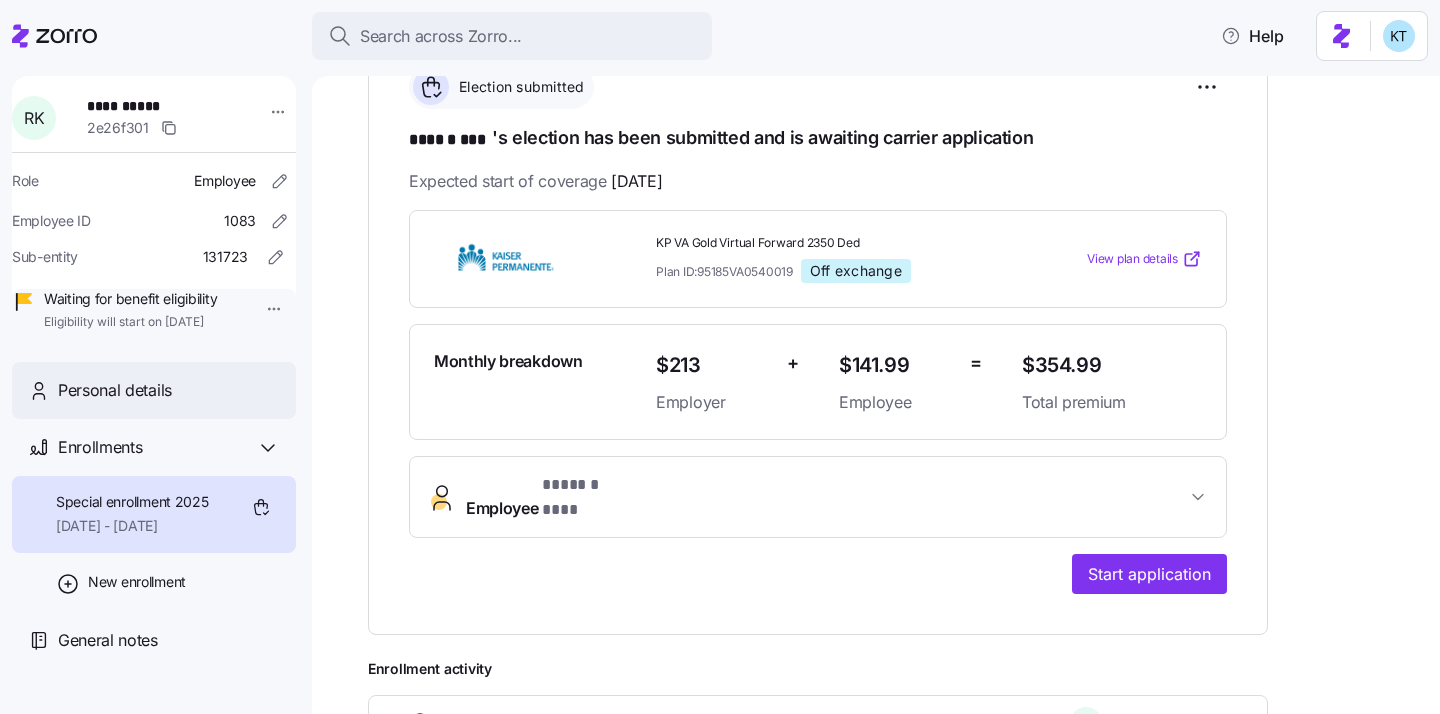click on "Personal details" at bounding box center [169, 390] 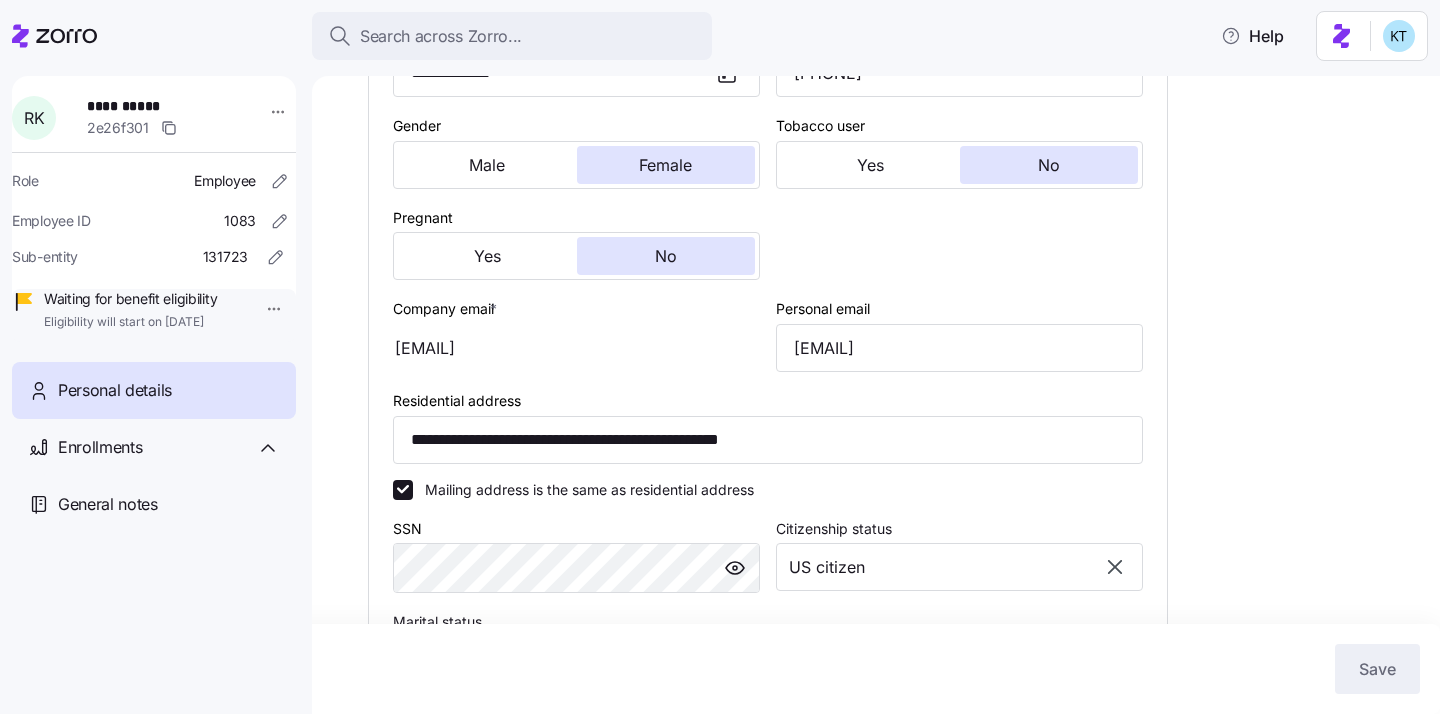 scroll, scrollTop: 507, scrollLeft: 0, axis: vertical 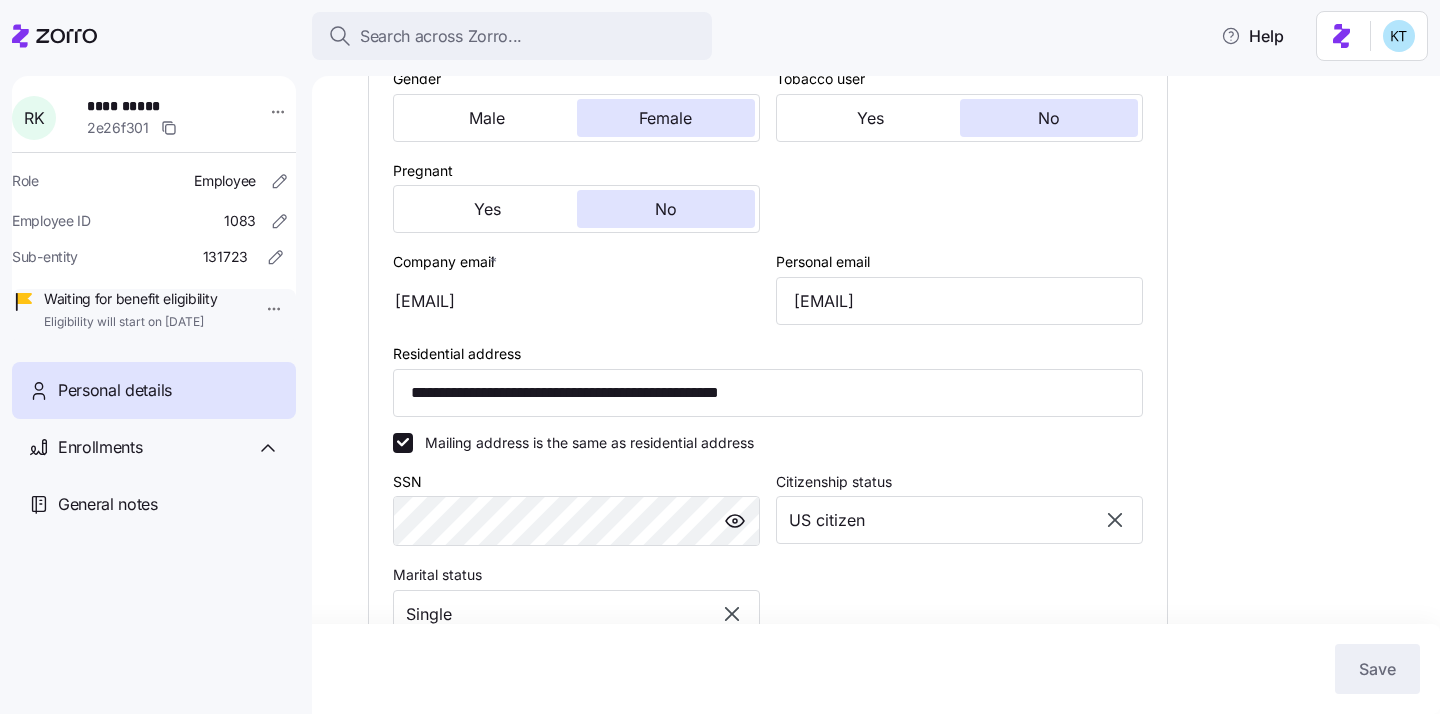 type on "VA" 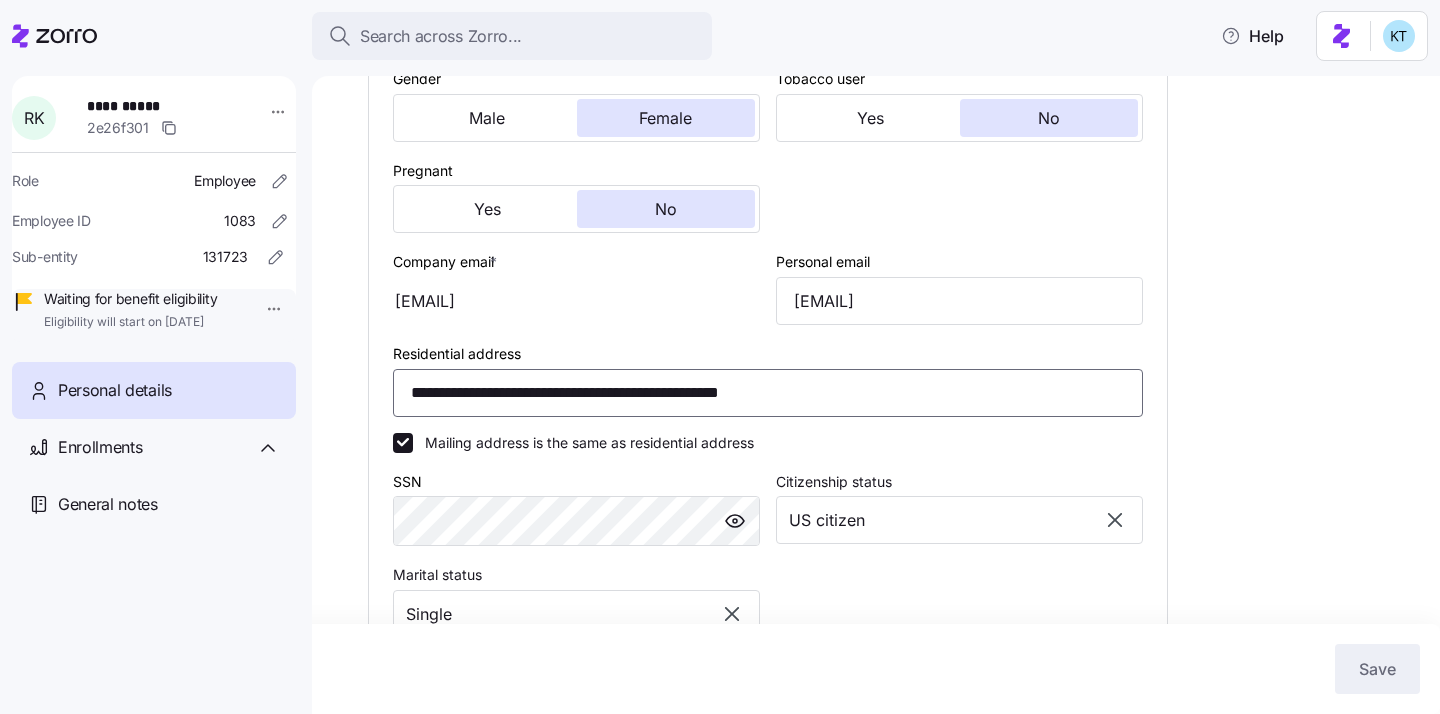 click on "**********" at bounding box center (768, 393) 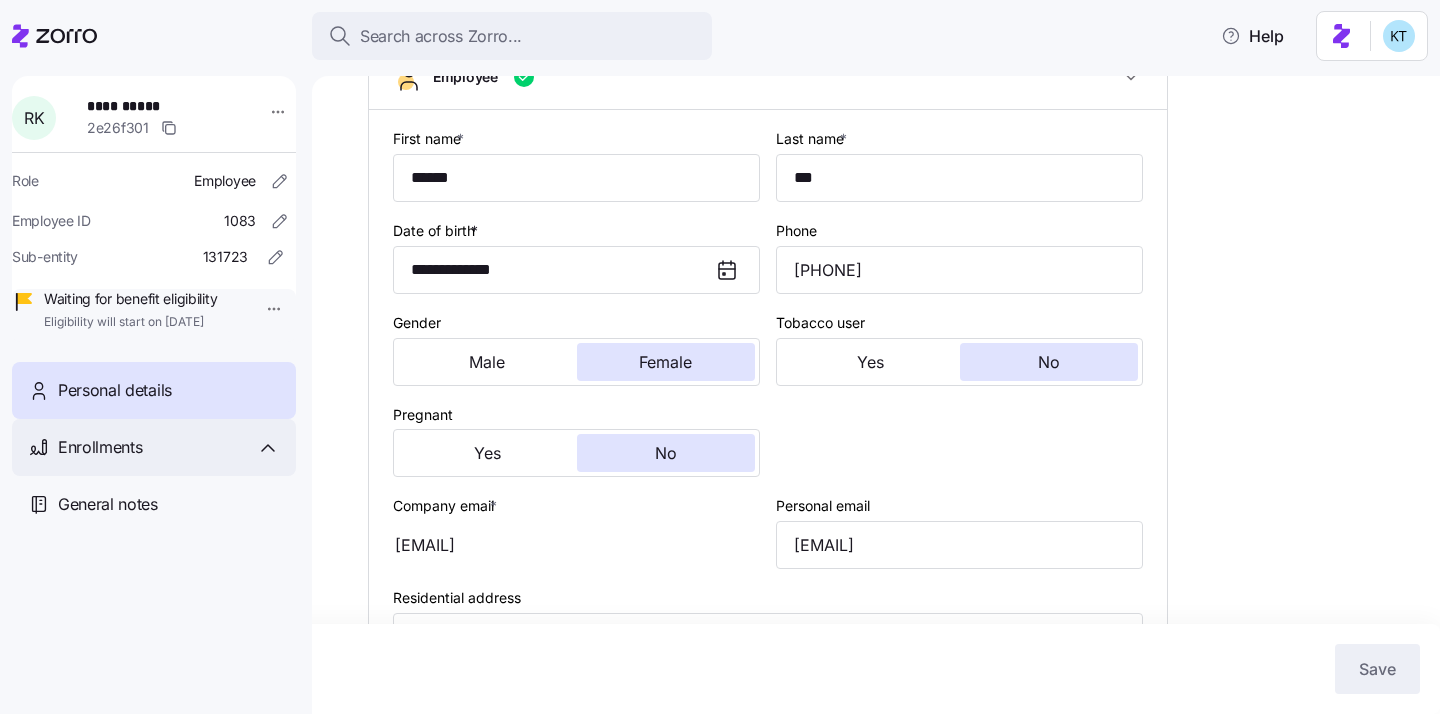 click on "Enrollments" at bounding box center [154, 447] 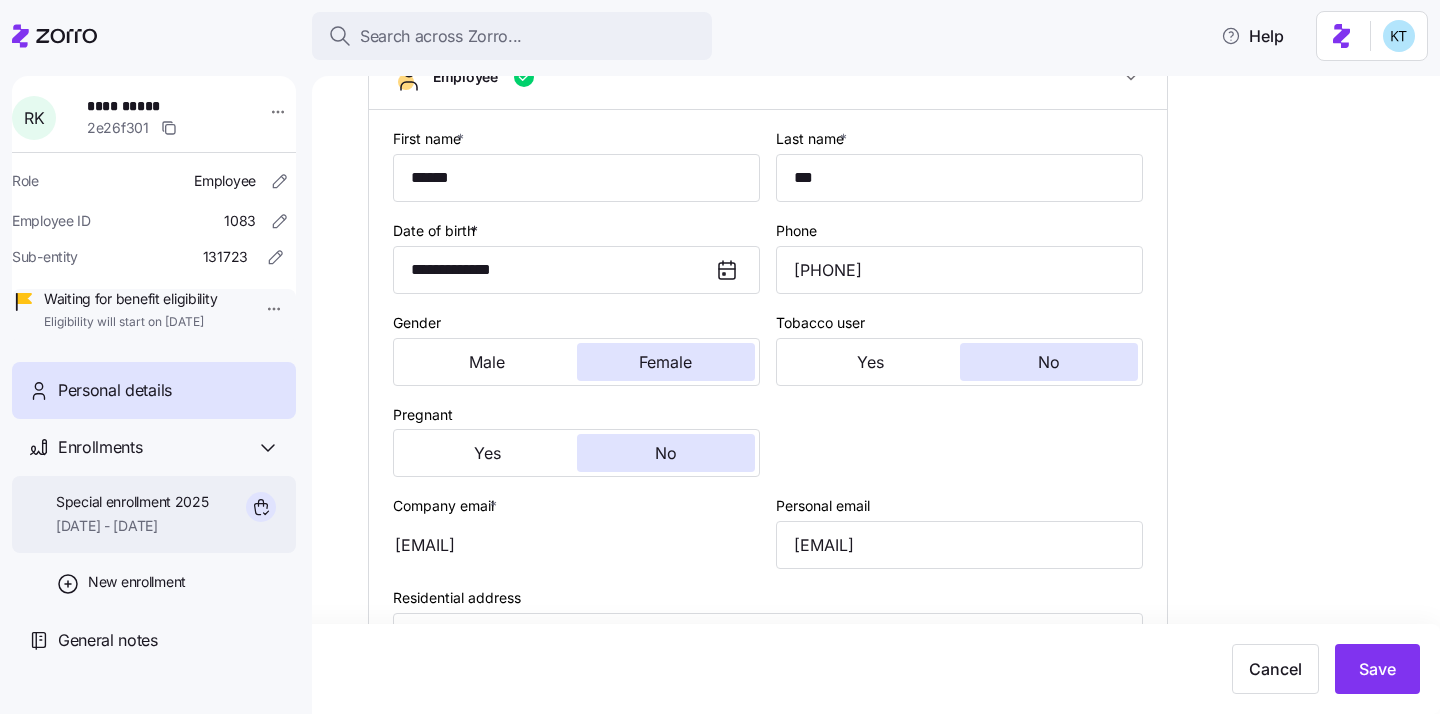 click on "Special enrollment 2025" at bounding box center (132, 502) 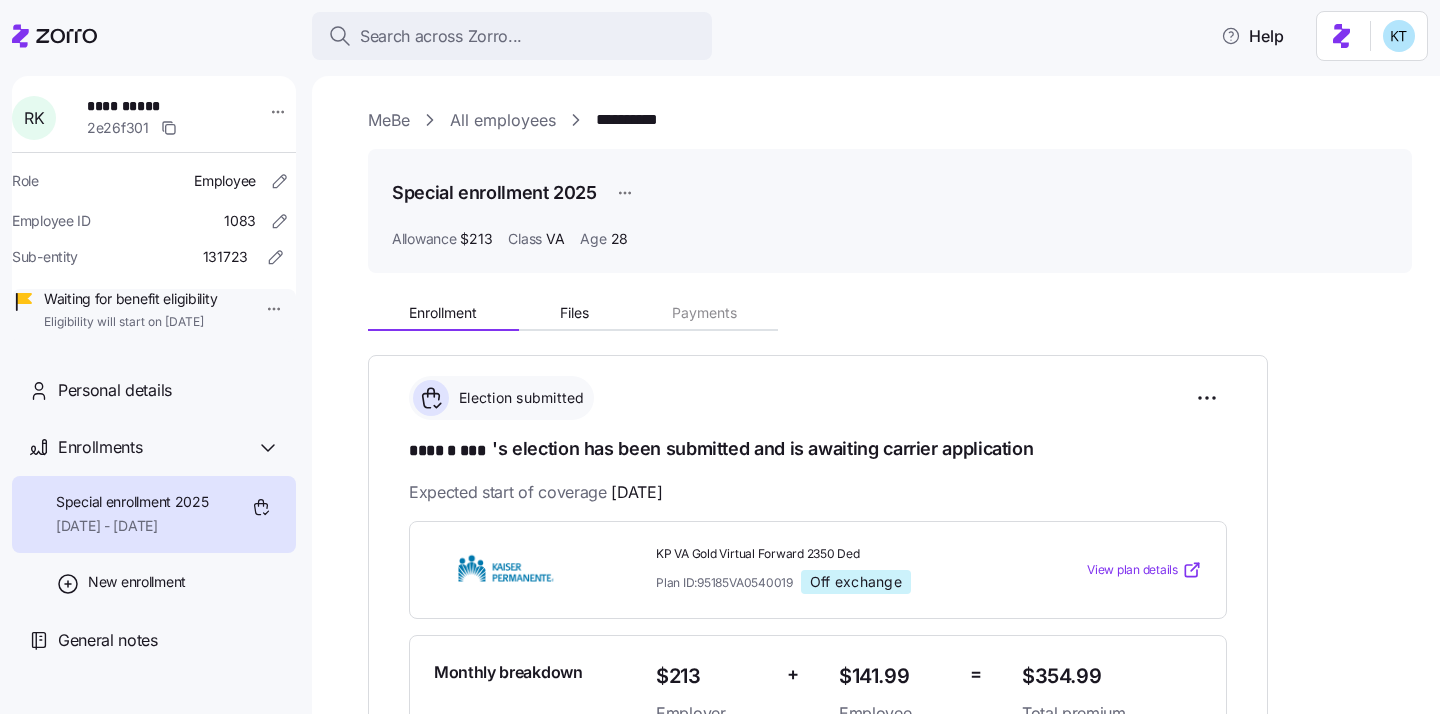 scroll, scrollTop: 372, scrollLeft: 0, axis: vertical 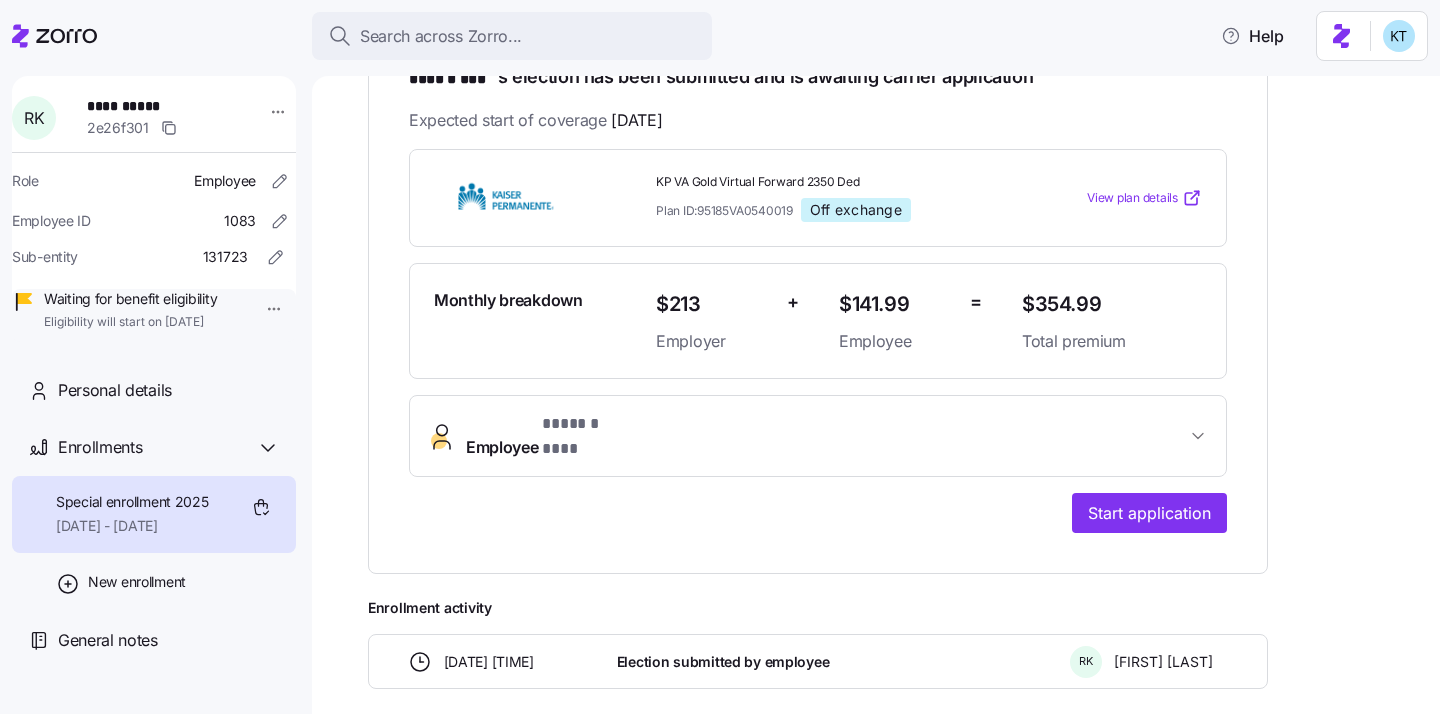 click on "Employee * ******   *** *" at bounding box center (818, 436) 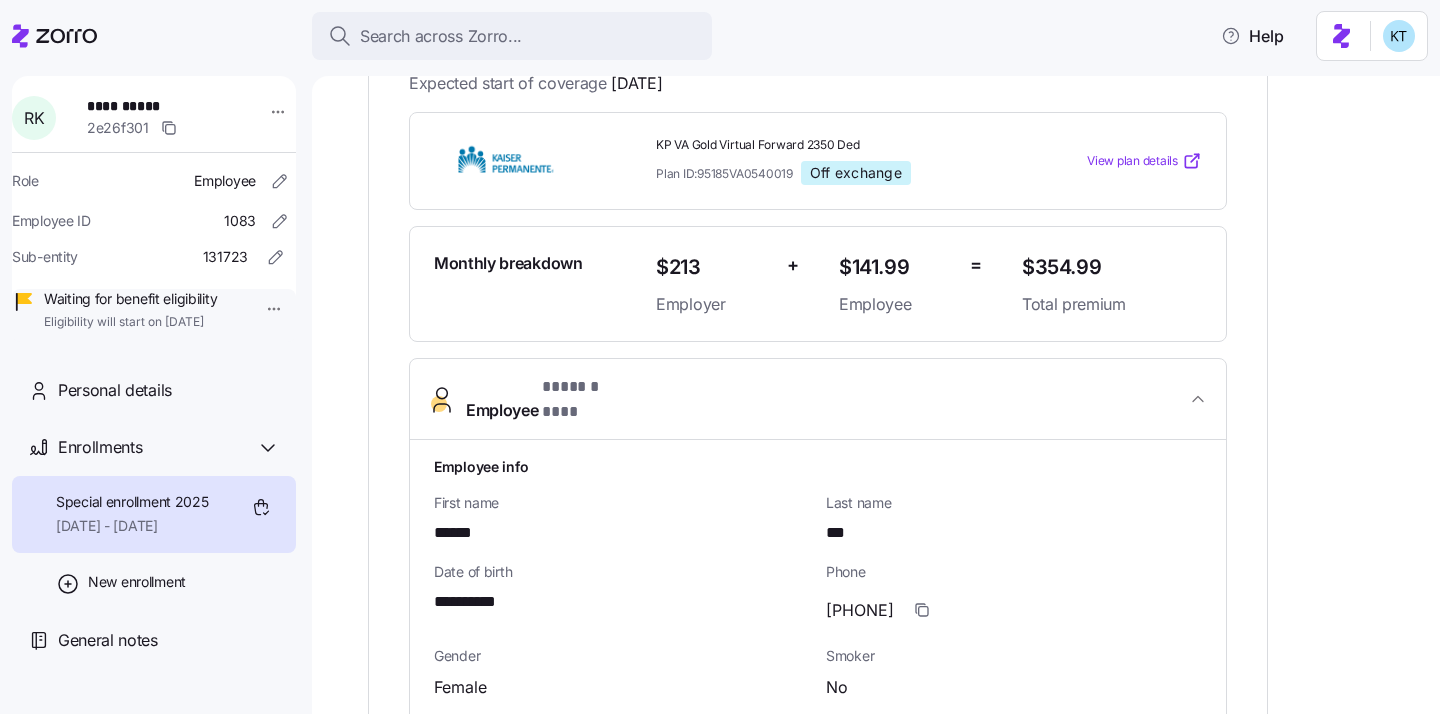 scroll, scrollTop: 719, scrollLeft: 0, axis: vertical 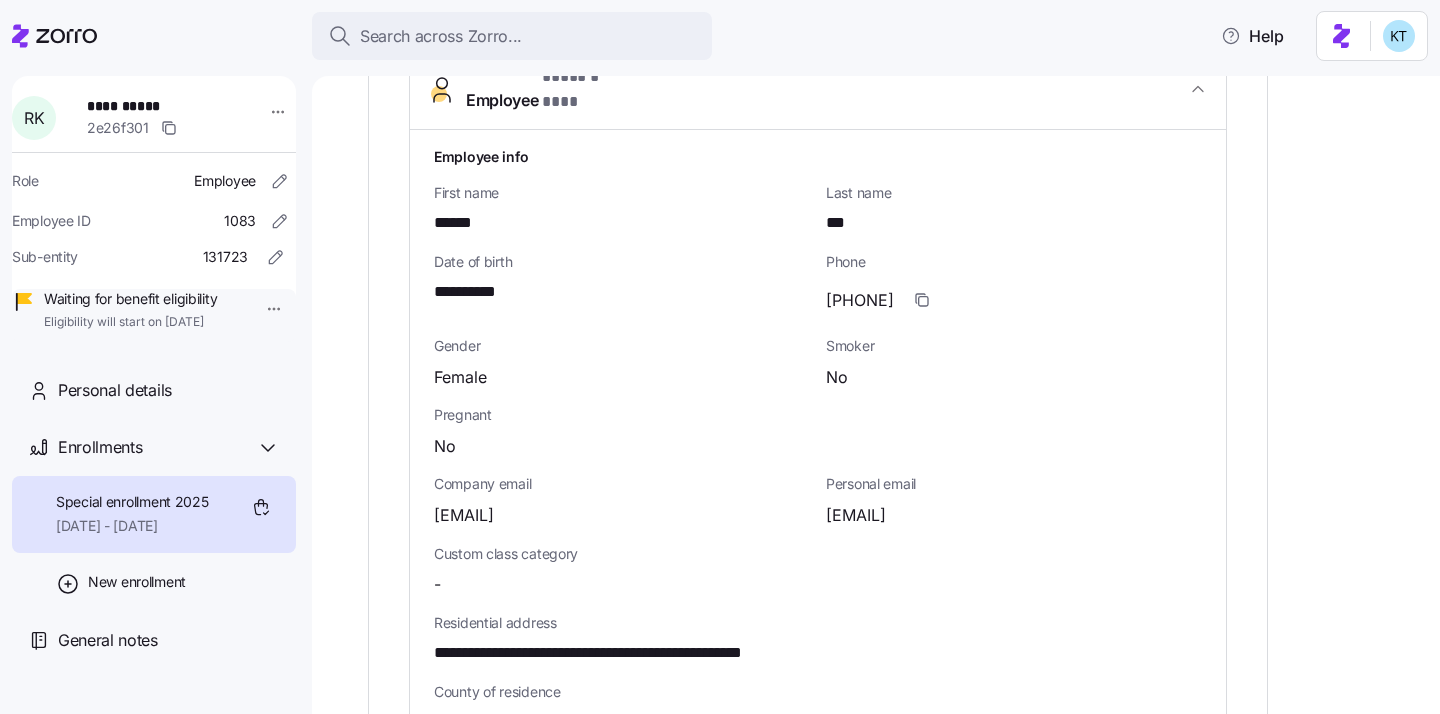 click on "**********" at bounding box center (475, 292) 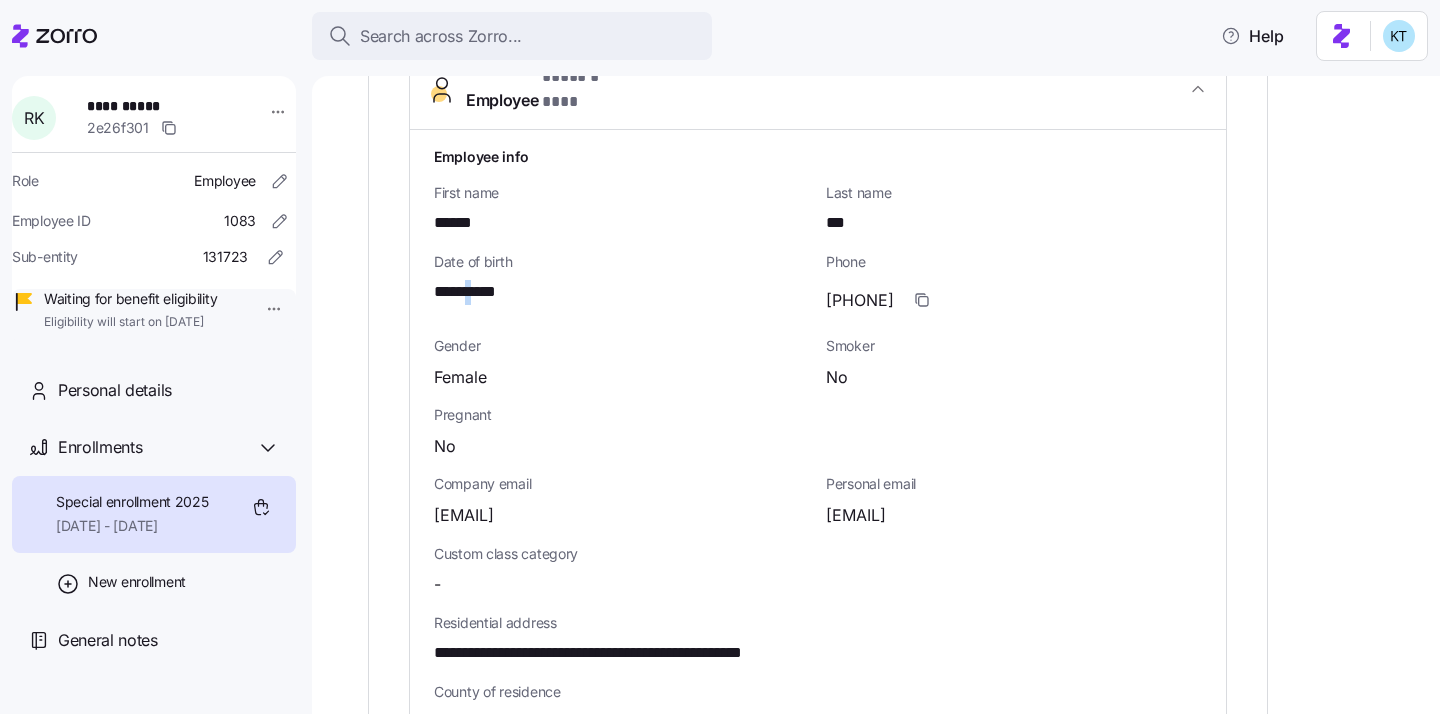 click on "**********" at bounding box center [475, 292] 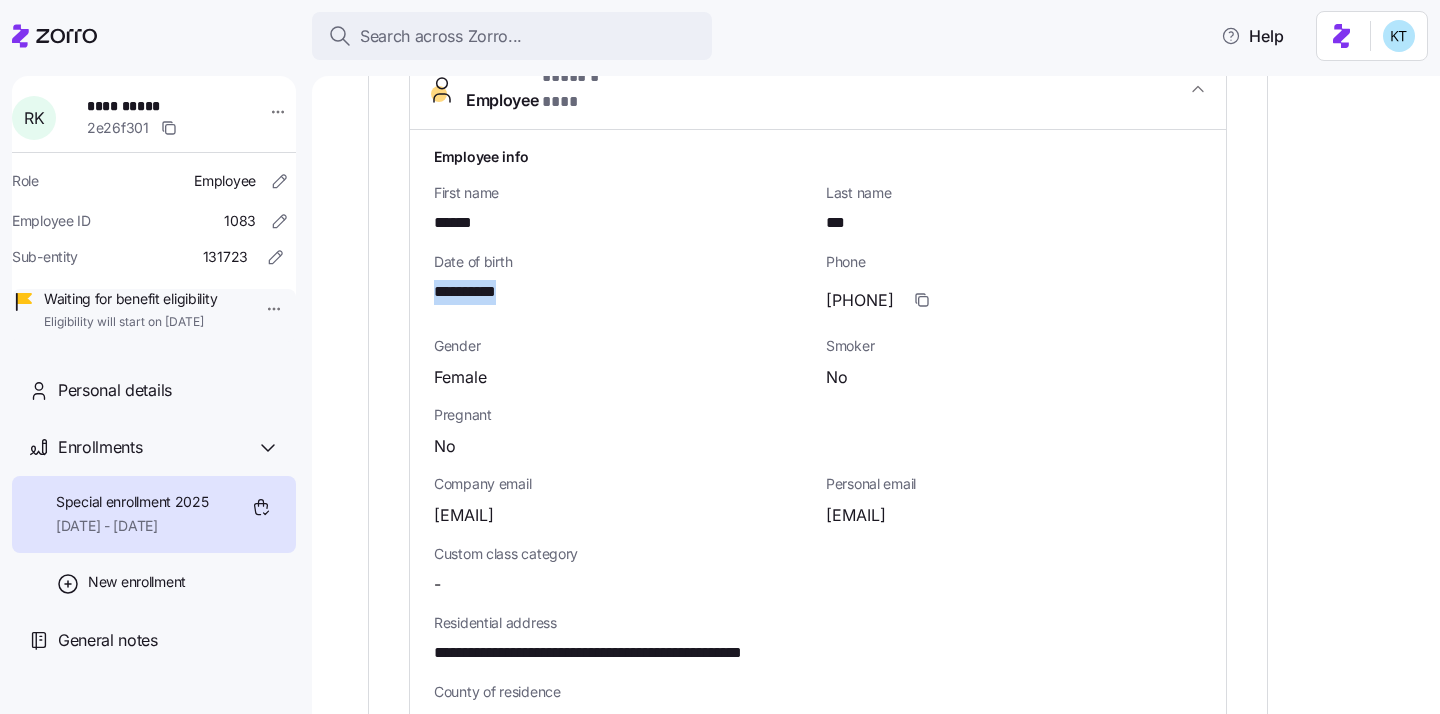 click on "**********" at bounding box center [475, 292] 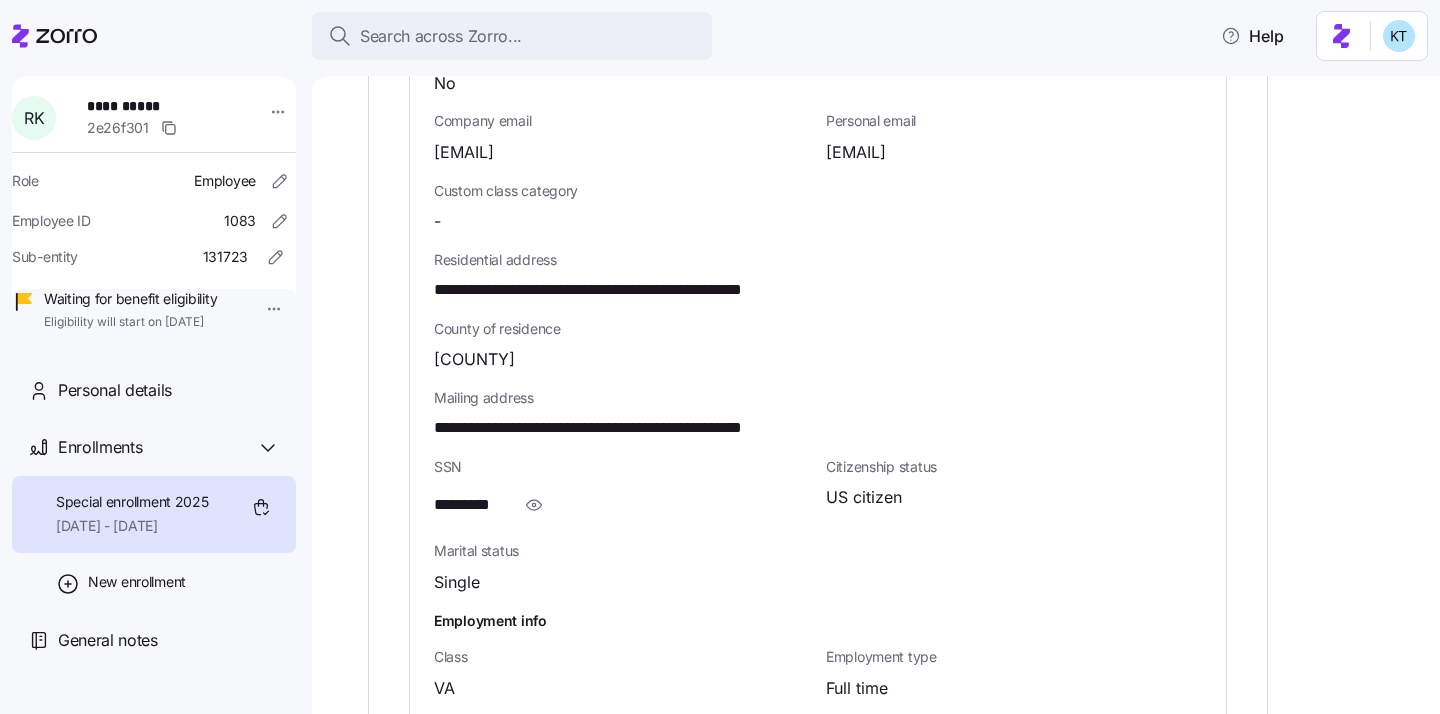 scroll, scrollTop: 1468, scrollLeft: 0, axis: vertical 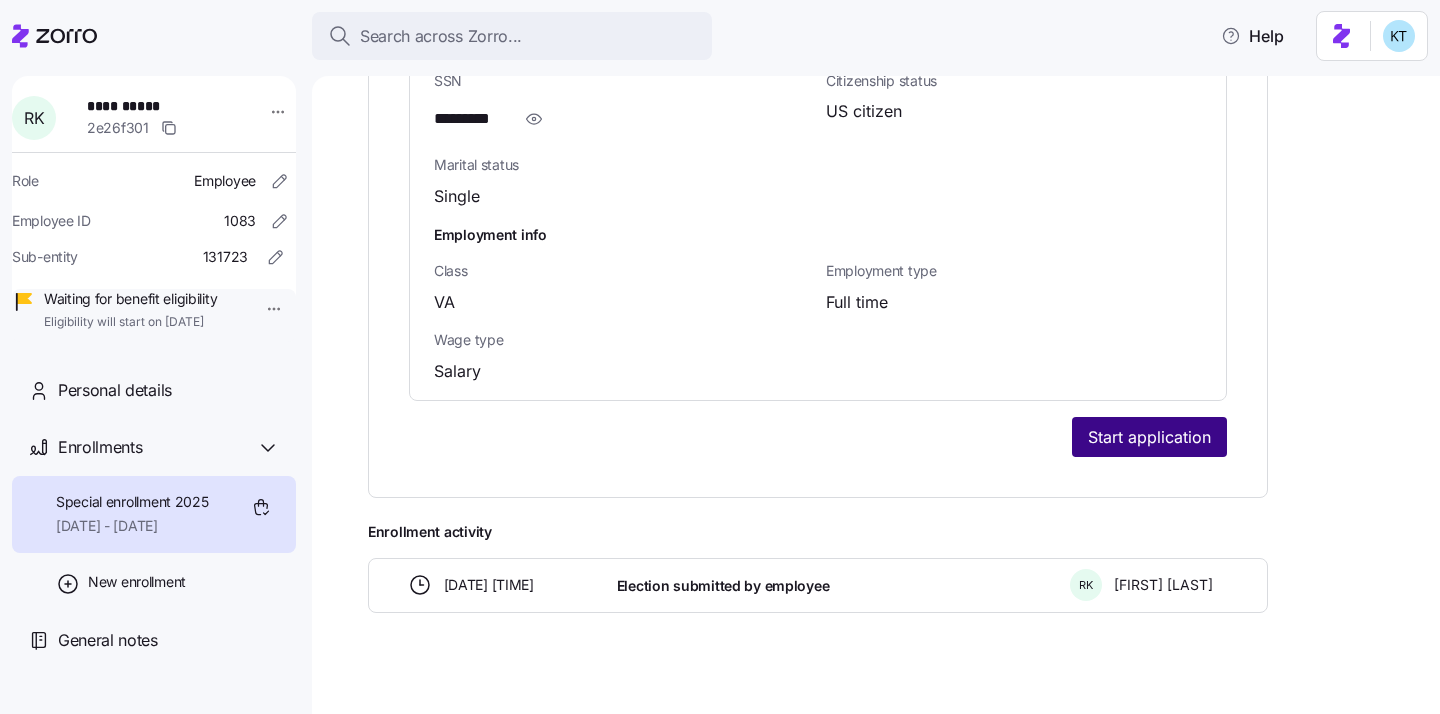 click on "Start application" at bounding box center (1149, 437) 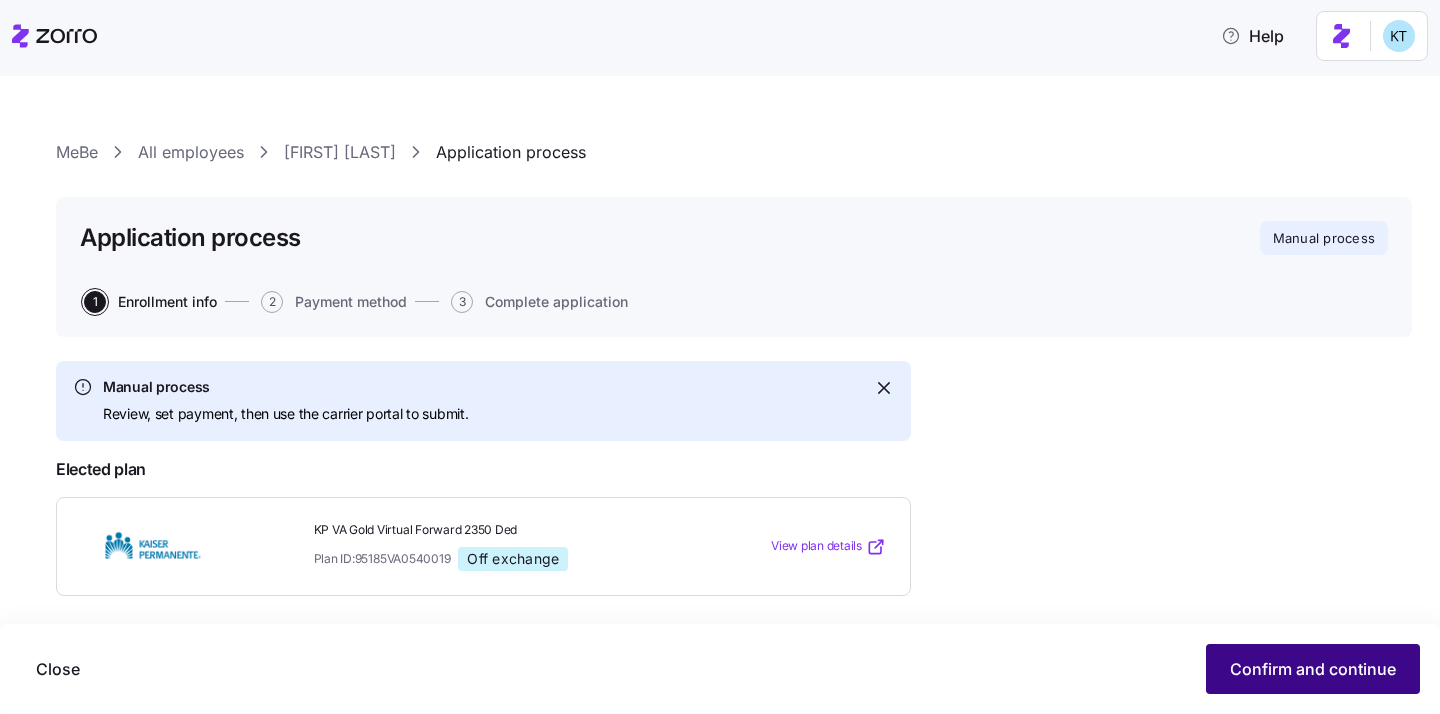 click on "Confirm and continue" at bounding box center [1313, 669] 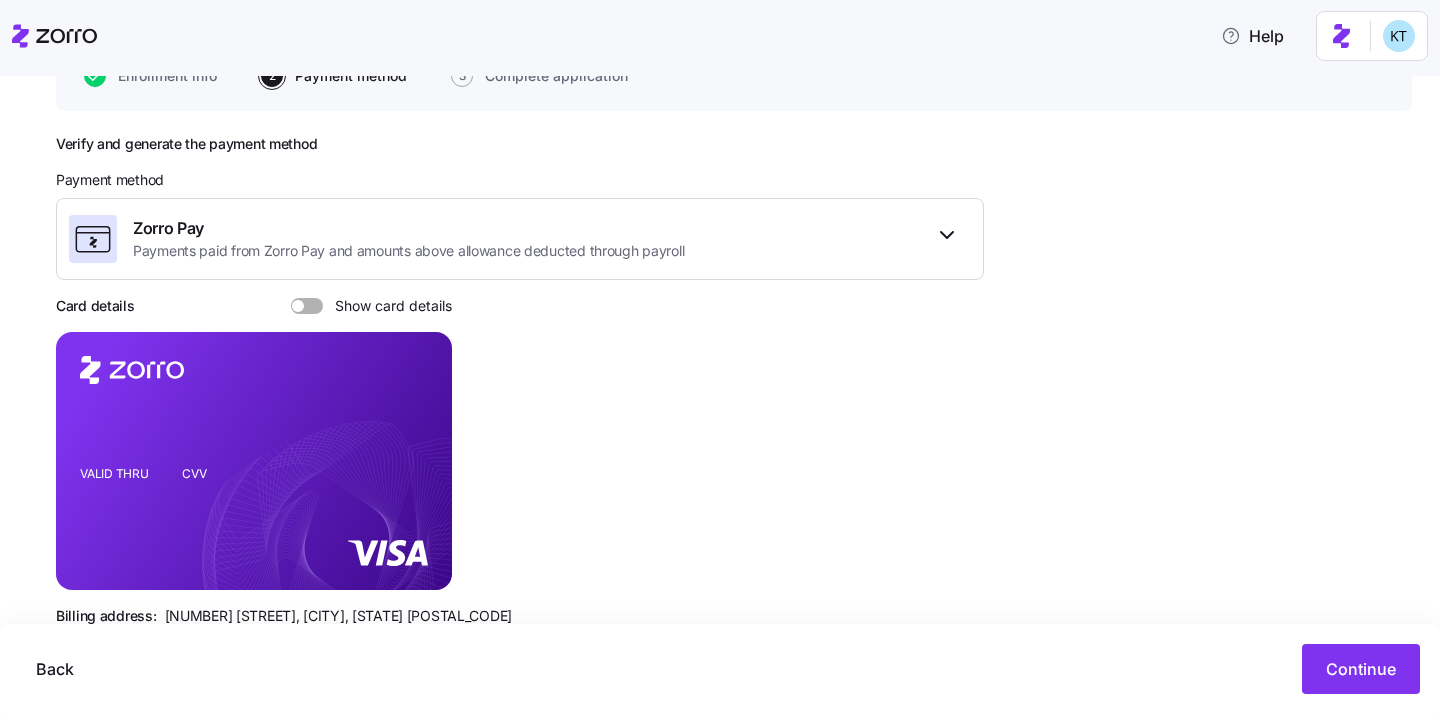 scroll, scrollTop: 278, scrollLeft: 0, axis: vertical 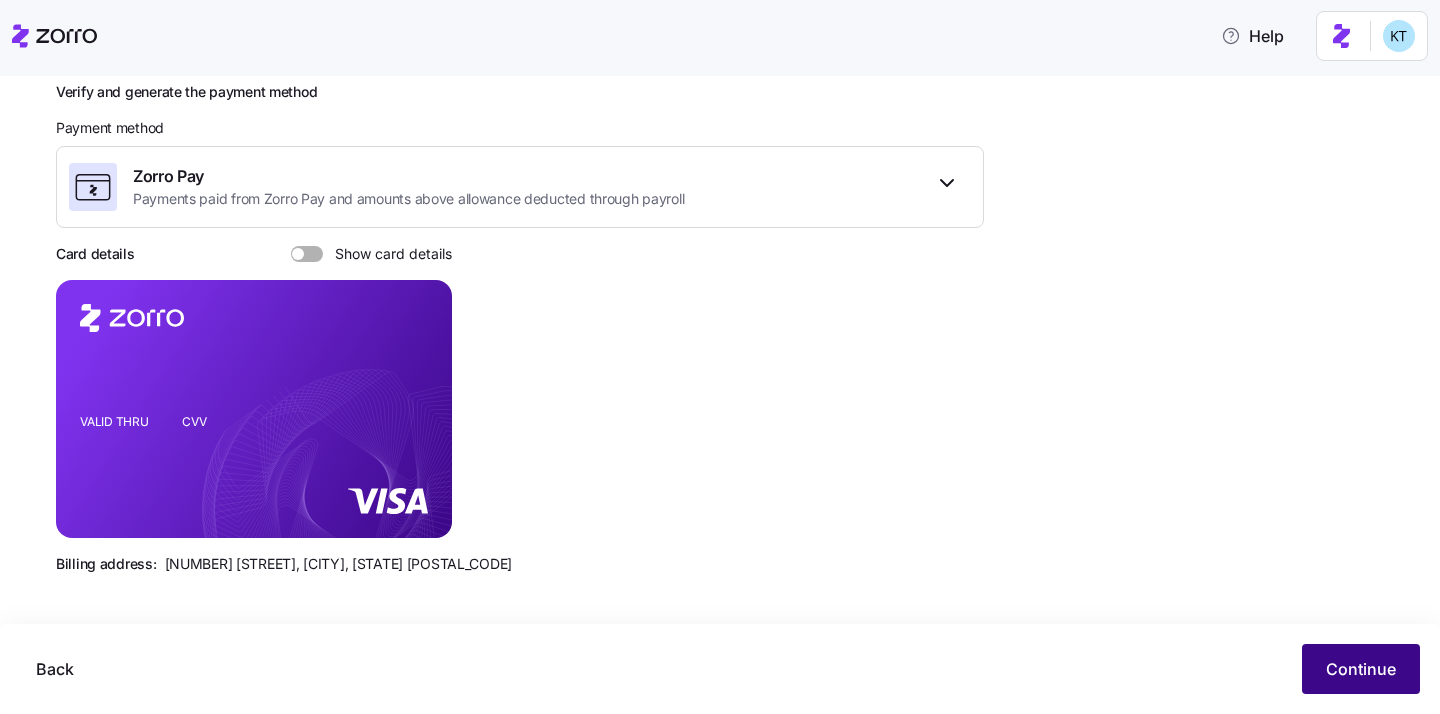 click on "Continue" at bounding box center [1361, 669] 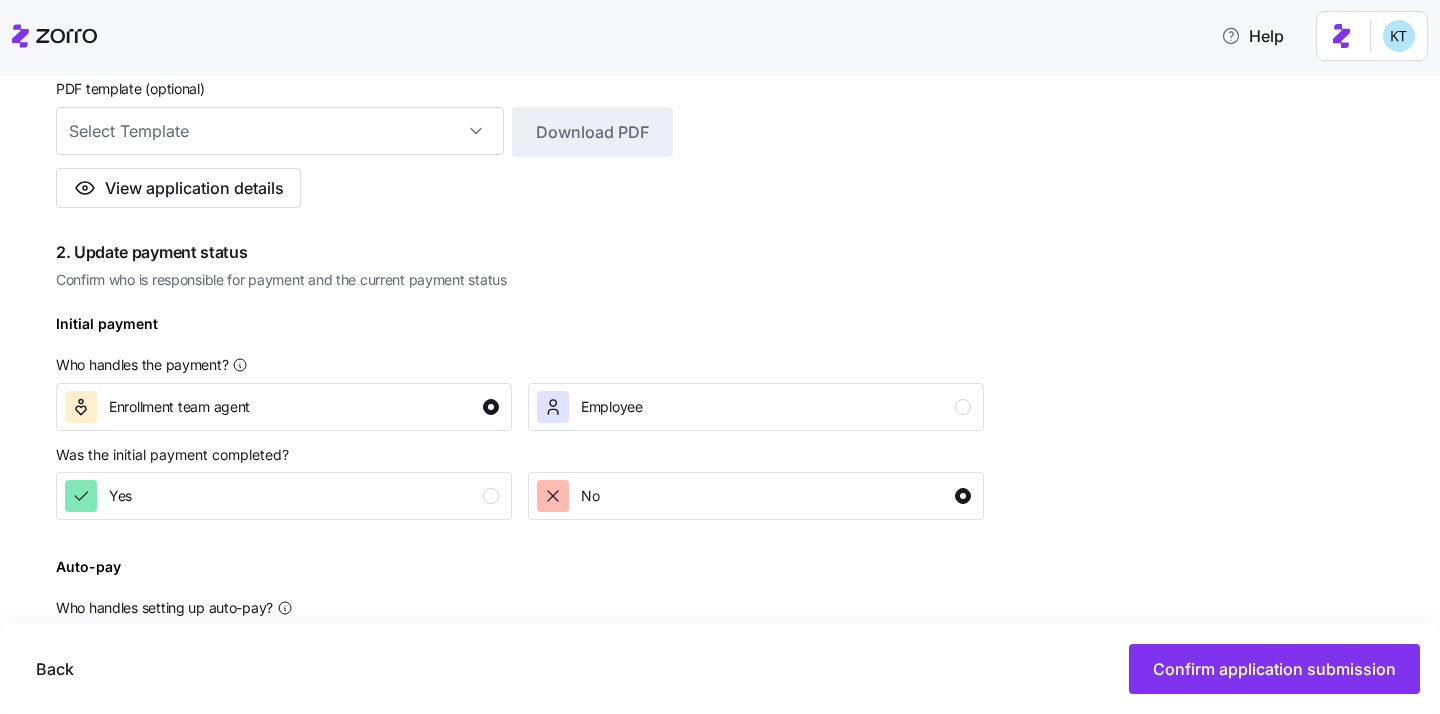 scroll, scrollTop: 423, scrollLeft: 0, axis: vertical 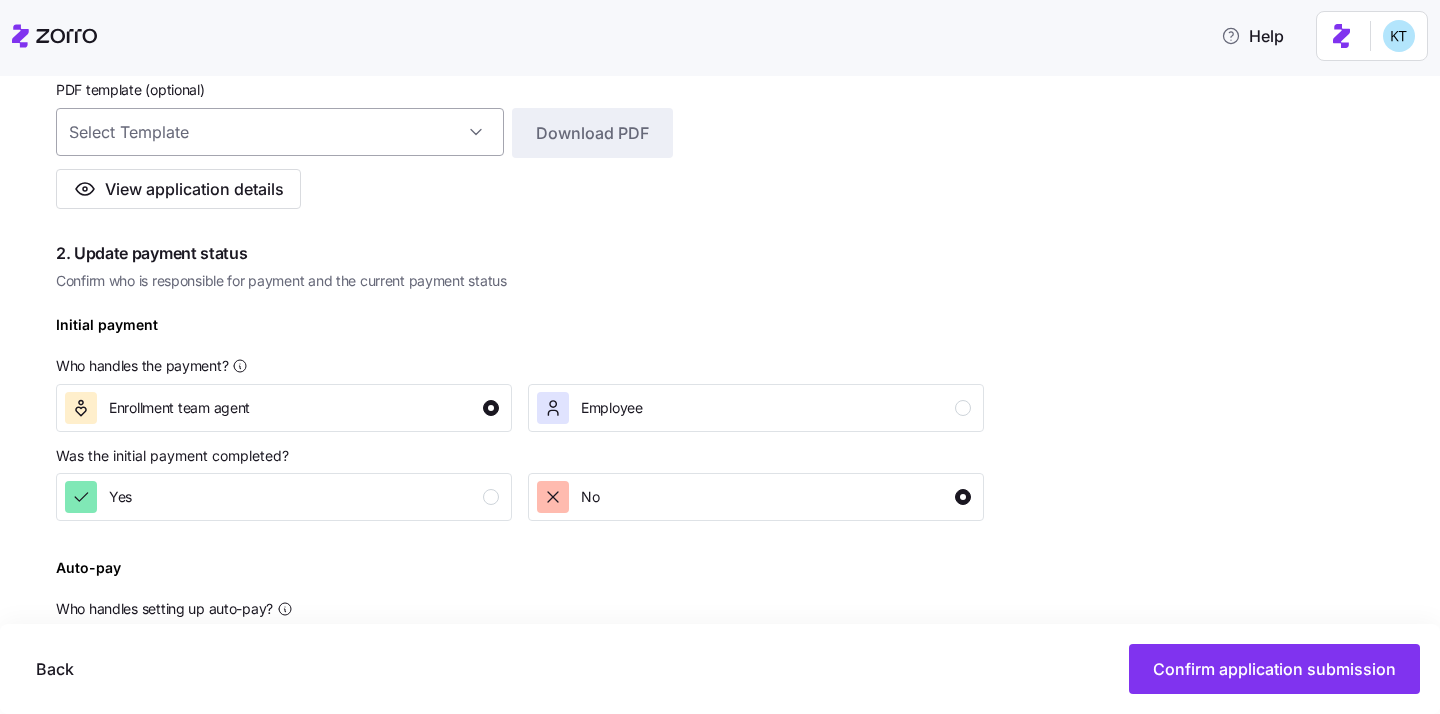 click at bounding box center [280, 132] 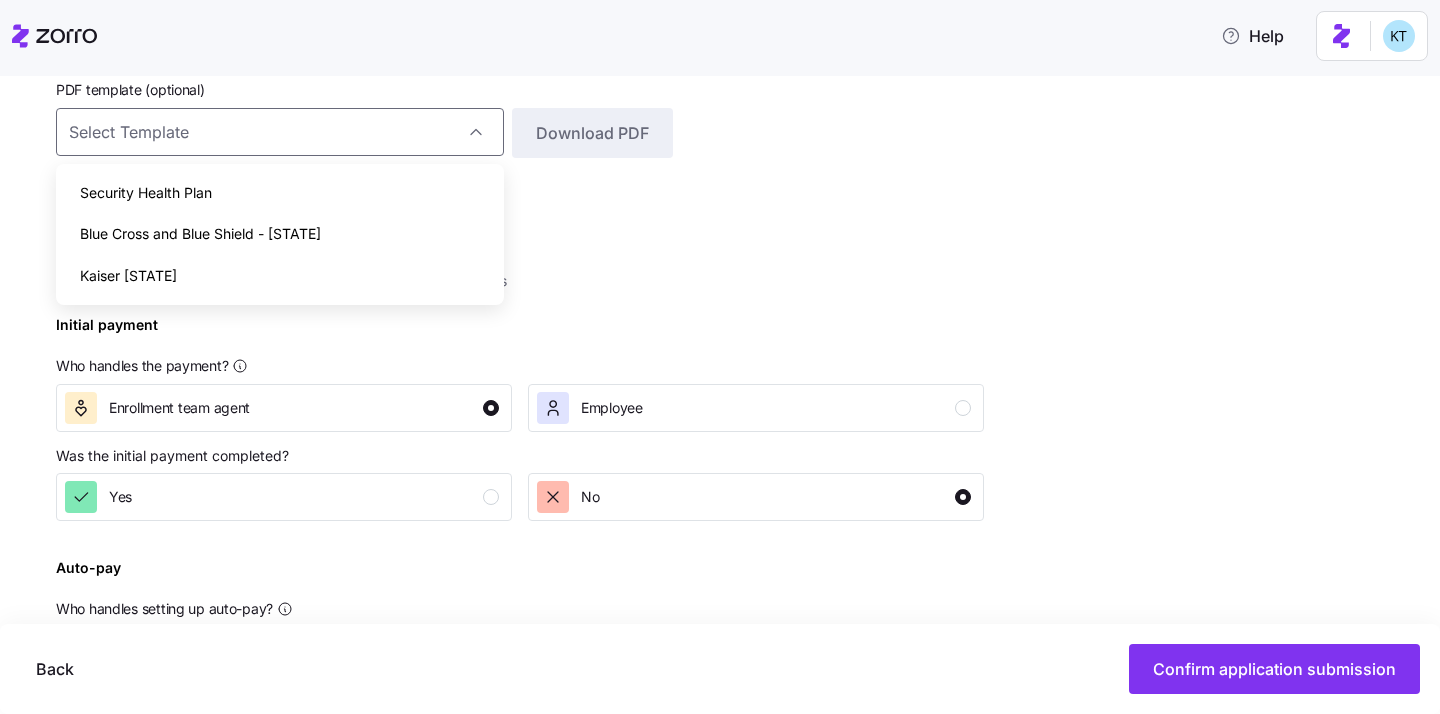 click on "Kaiser CA" at bounding box center (280, 276) 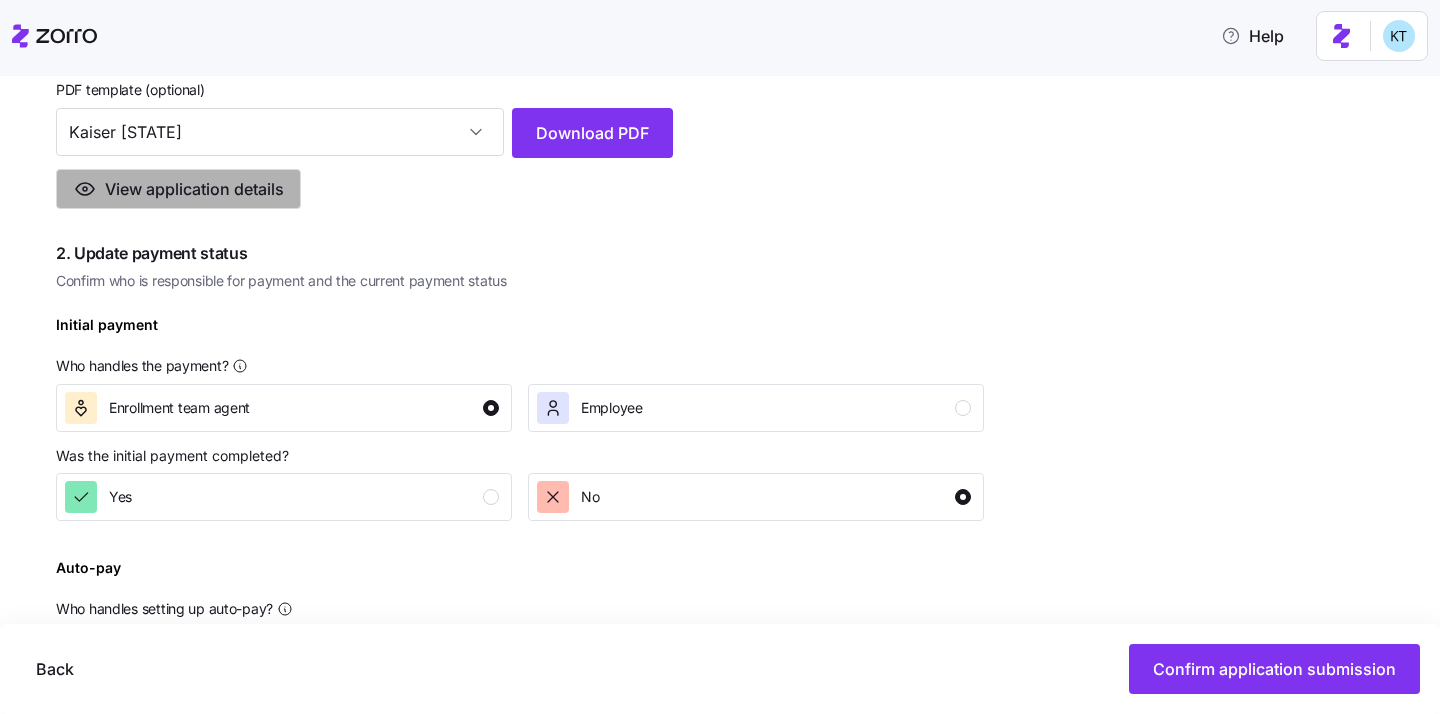 click on "View application details" at bounding box center (194, 189) 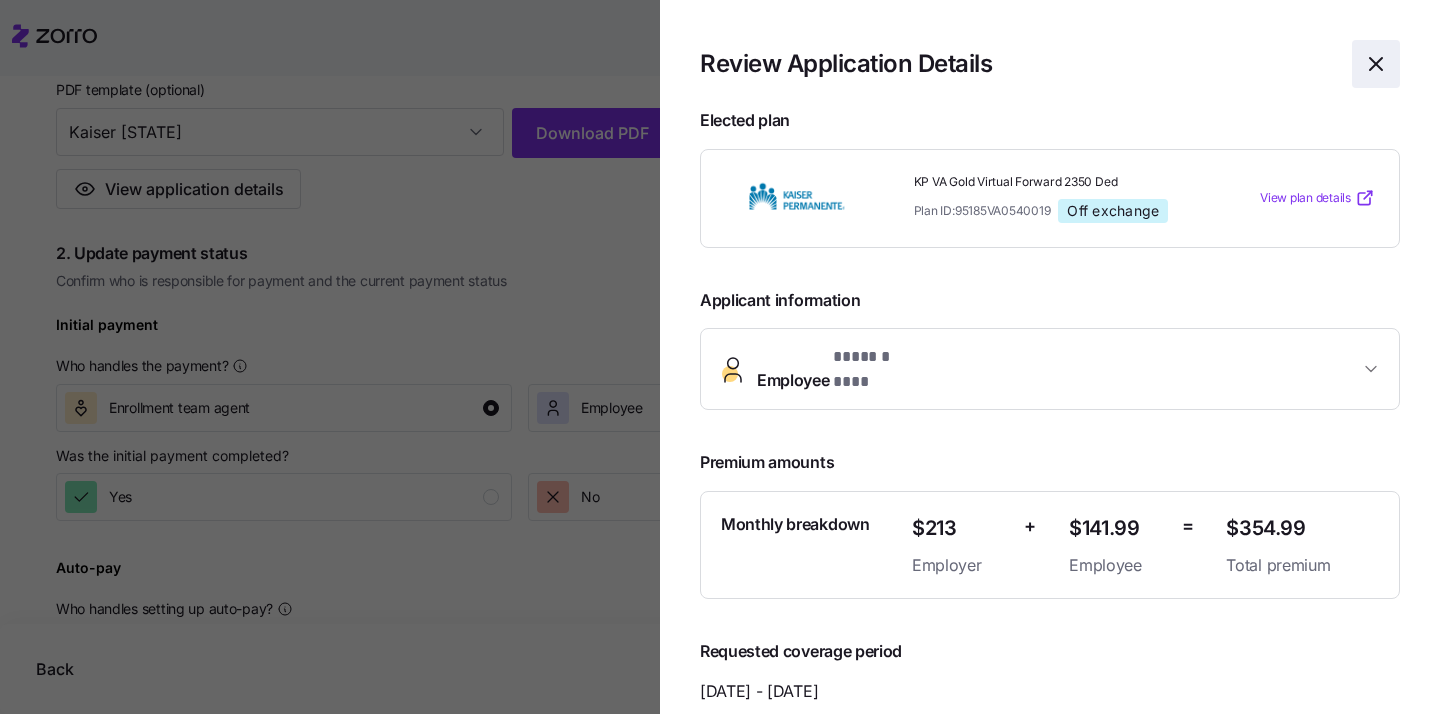 click at bounding box center (1376, 64) 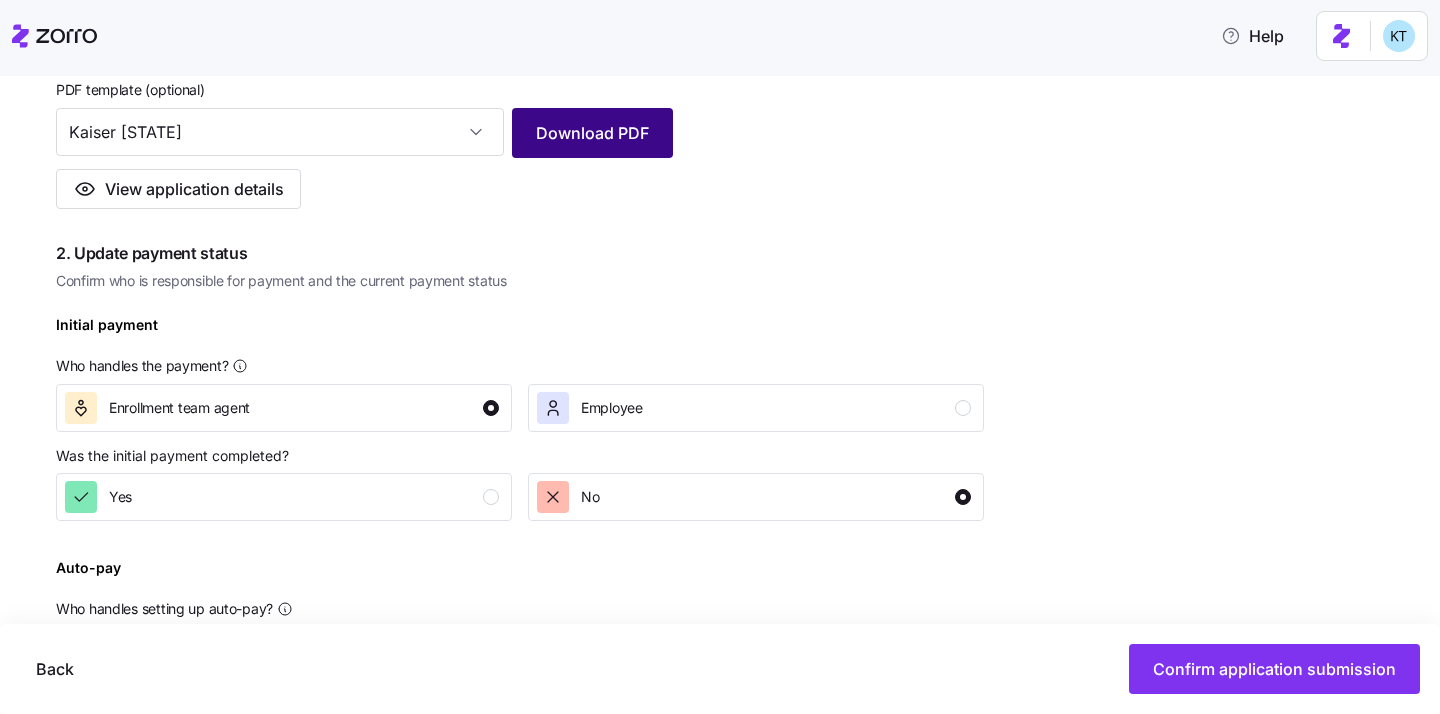 click on "Download PDF" at bounding box center (592, 133) 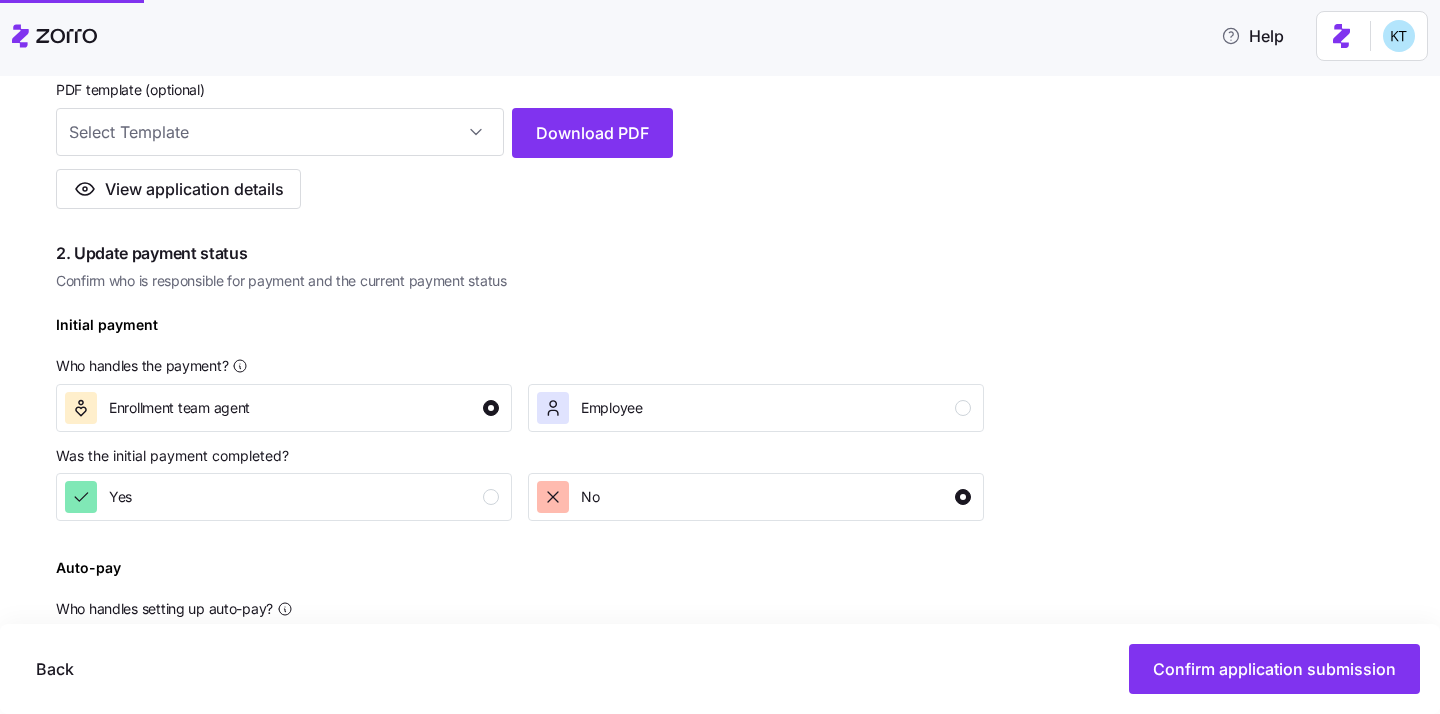 scroll, scrollTop: 423, scrollLeft: 0, axis: vertical 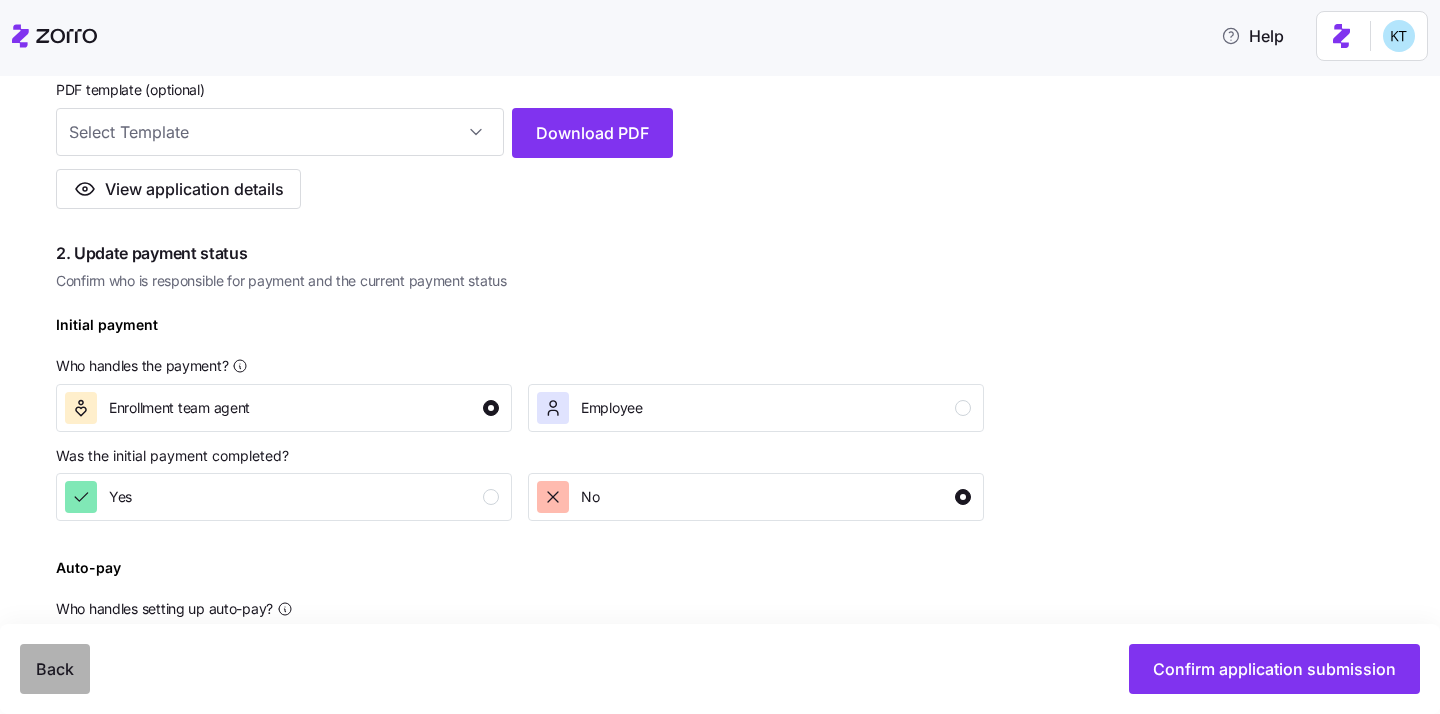 click on "Back" at bounding box center [55, 669] 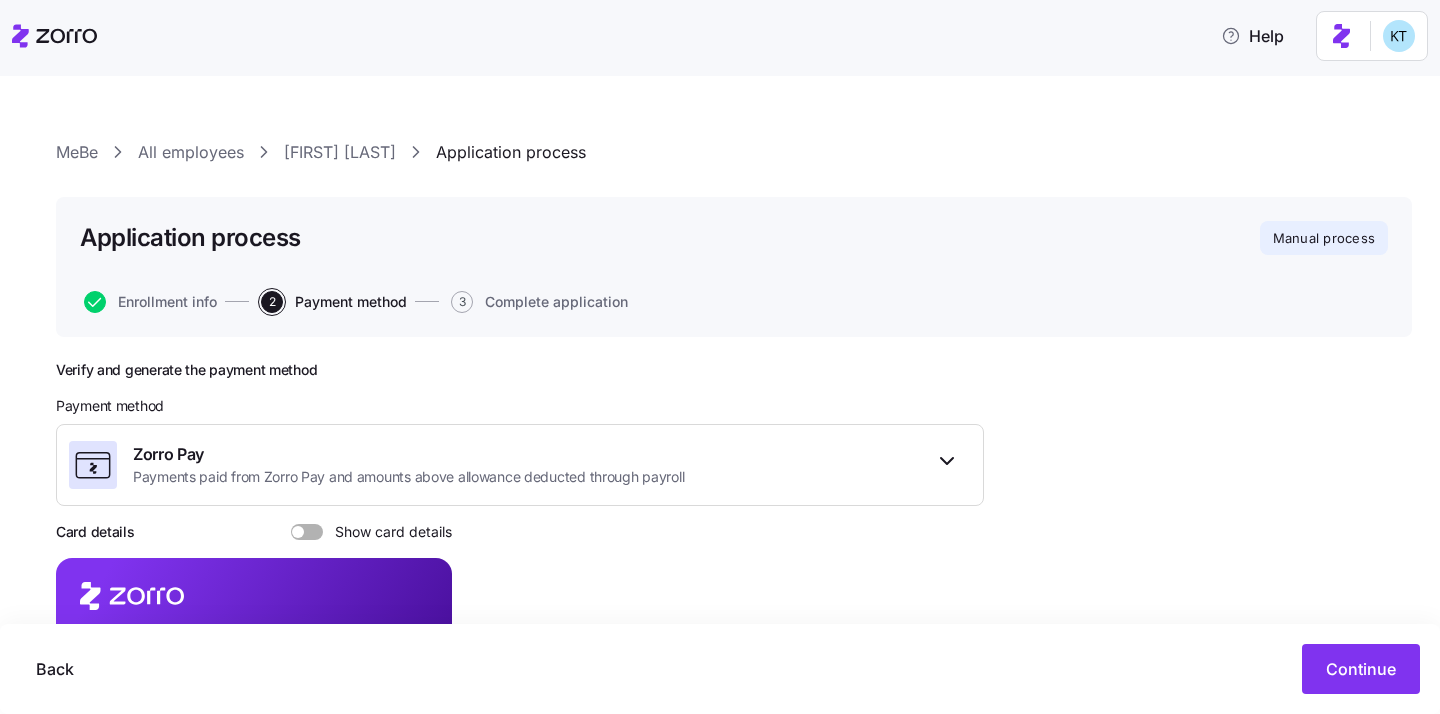 click on "Back" at bounding box center [55, 669] 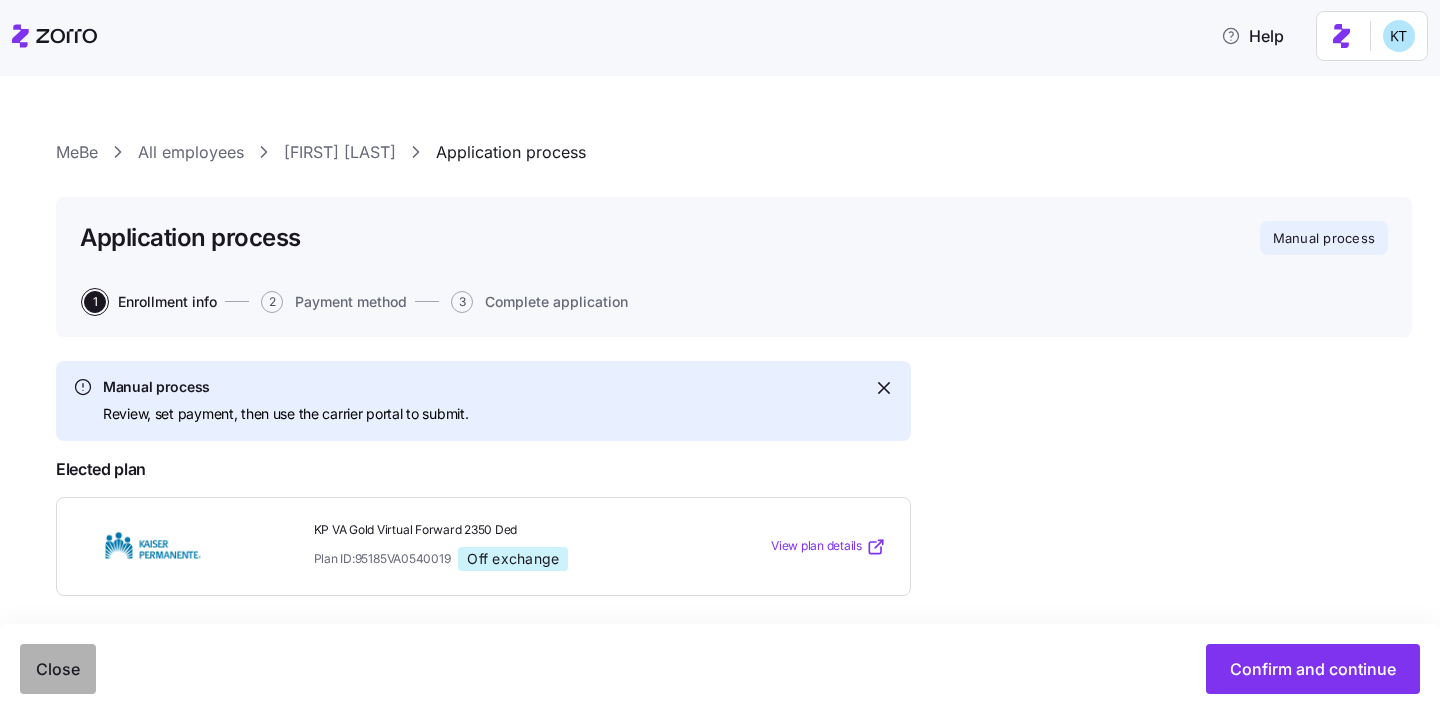 click on "Close" at bounding box center (58, 669) 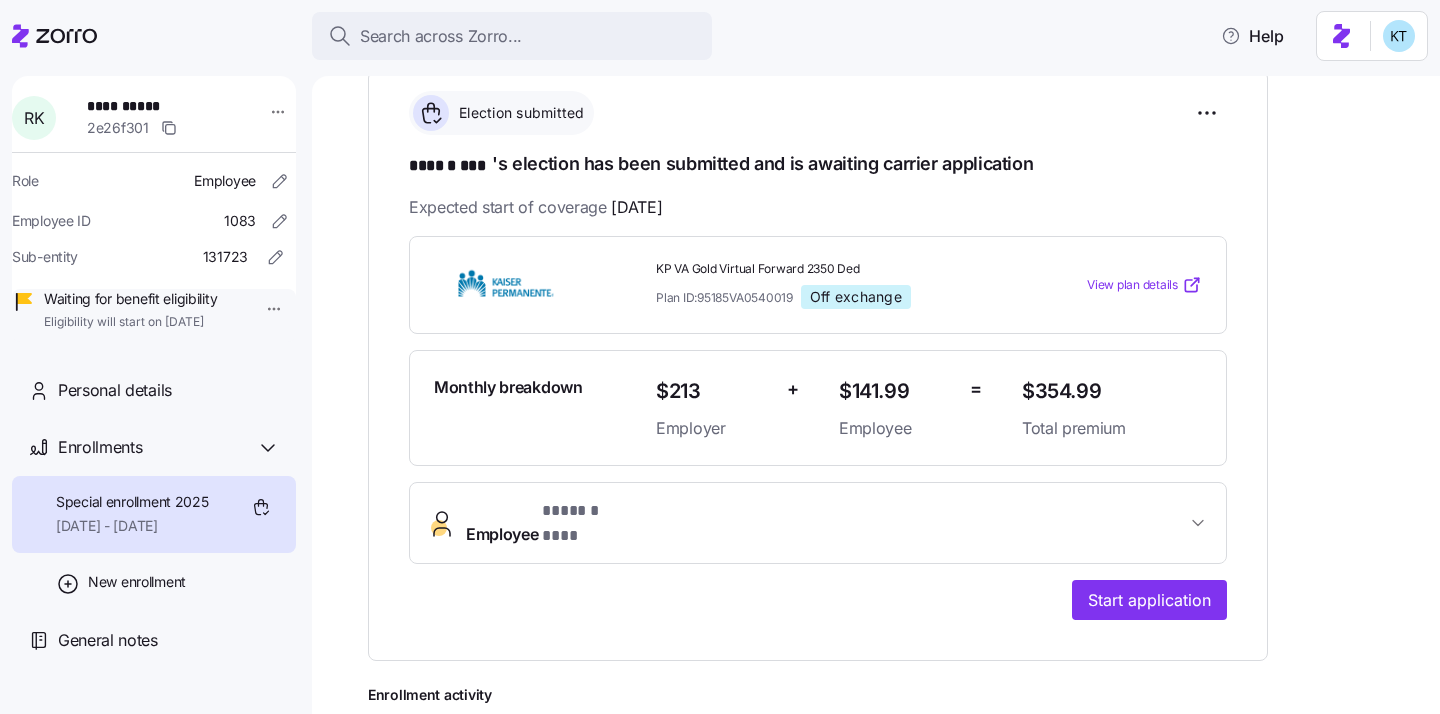scroll, scrollTop: 416, scrollLeft: 0, axis: vertical 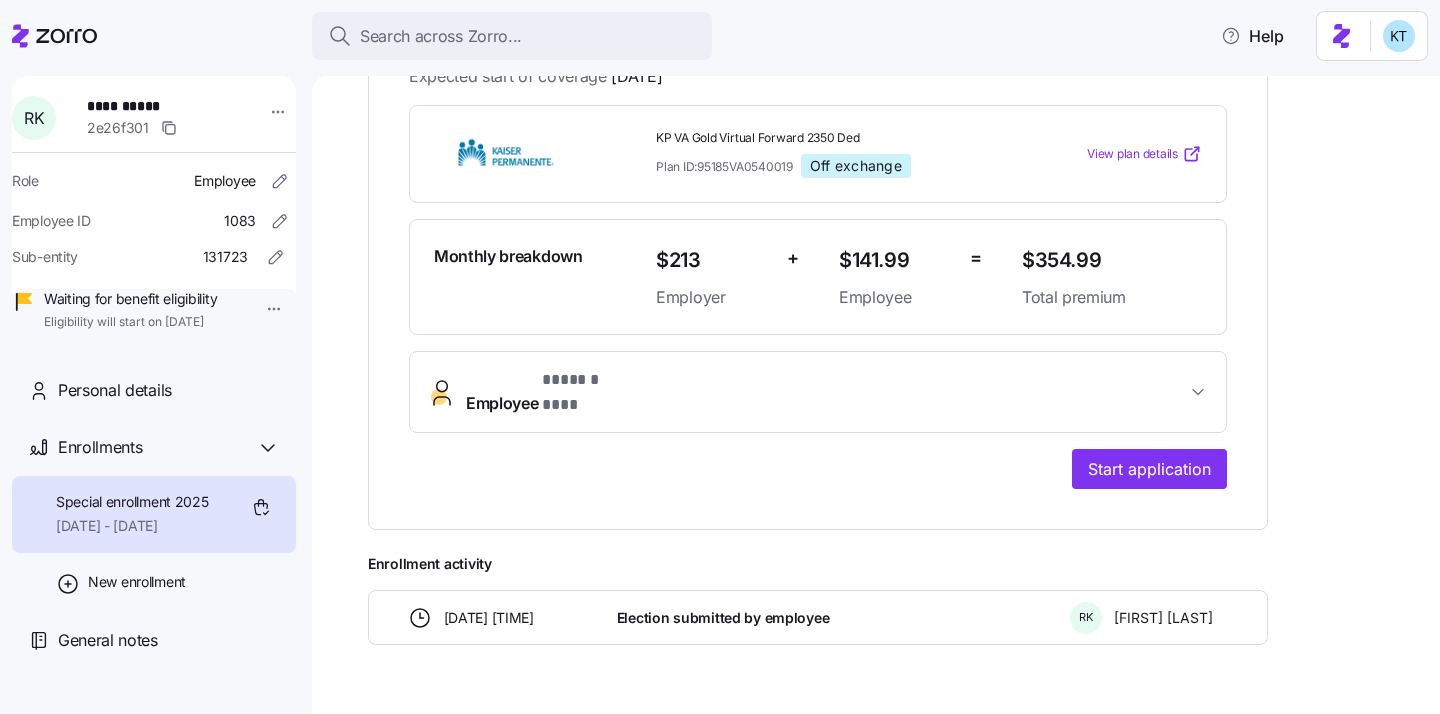 click on "**********" at bounding box center (818, 297) 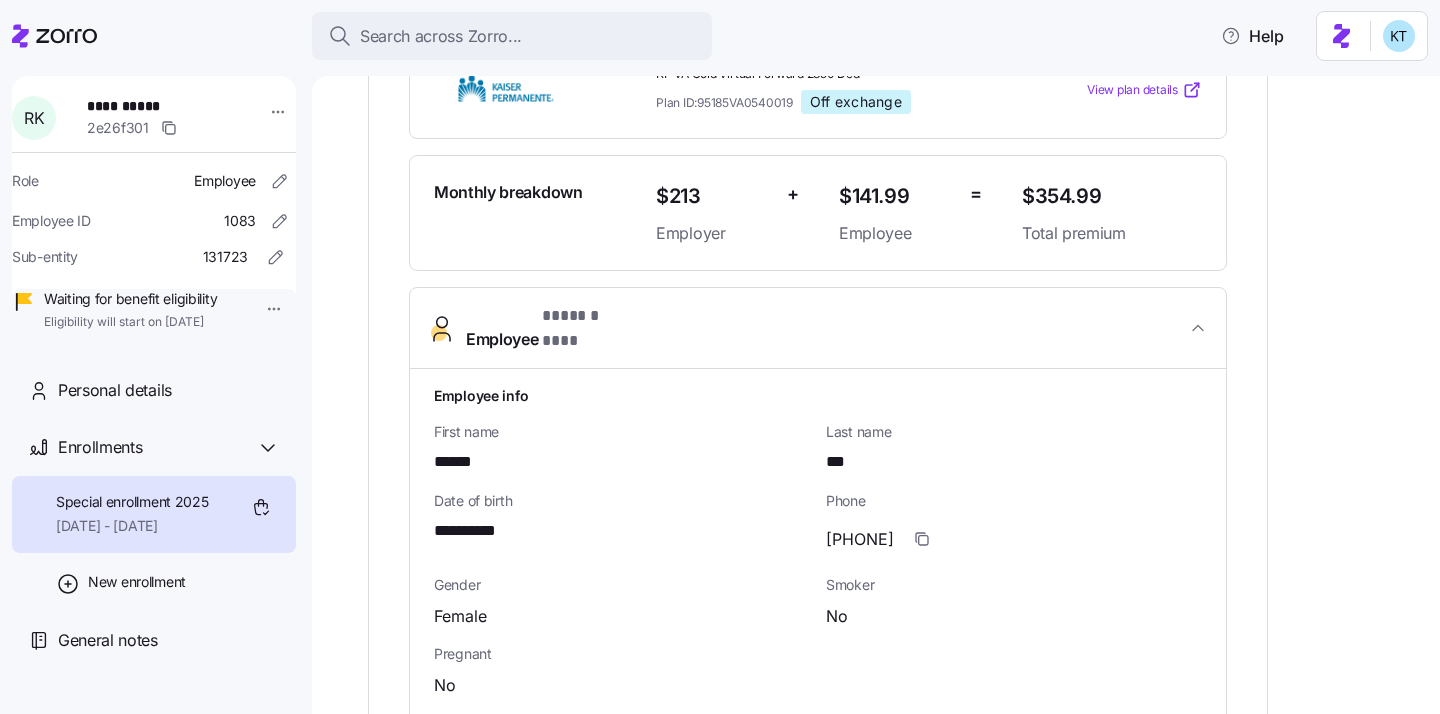 scroll, scrollTop: 484, scrollLeft: 0, axis: vertical 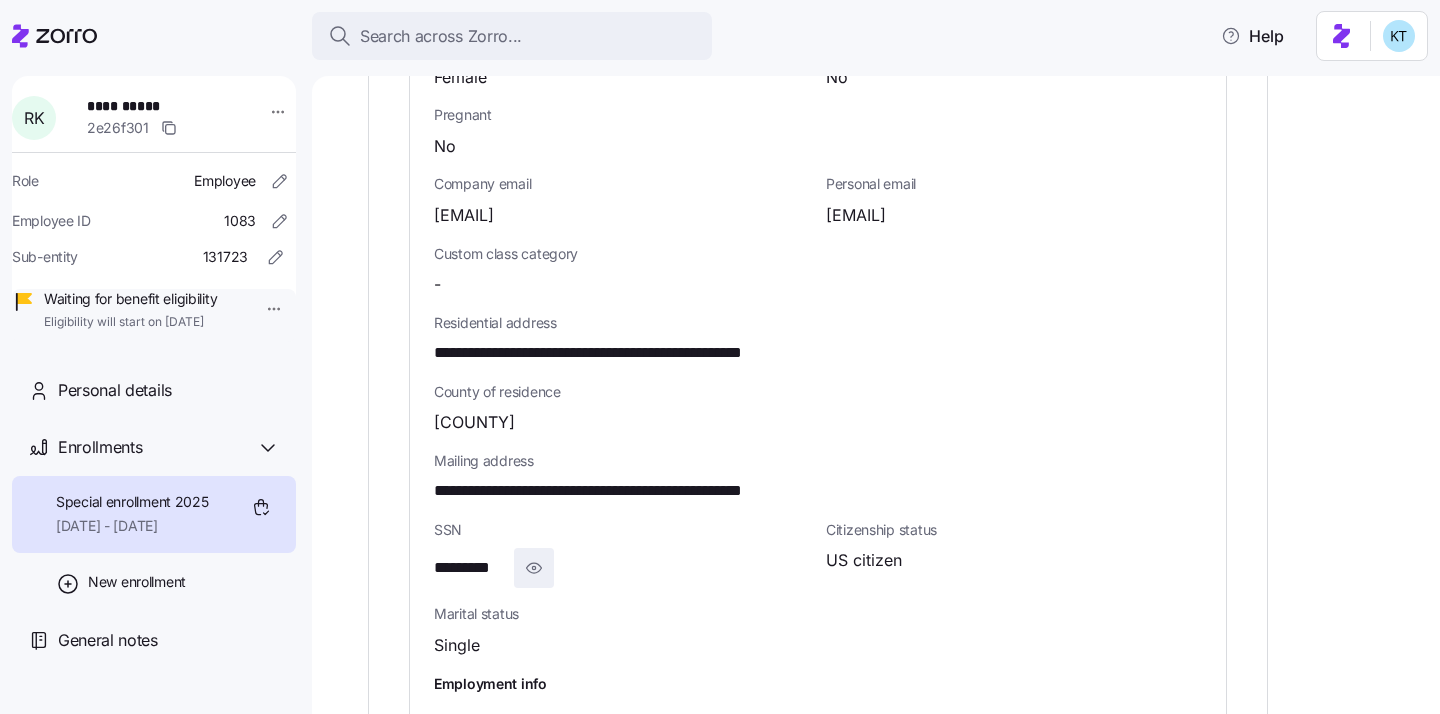 click at bounding box center [534, 568] 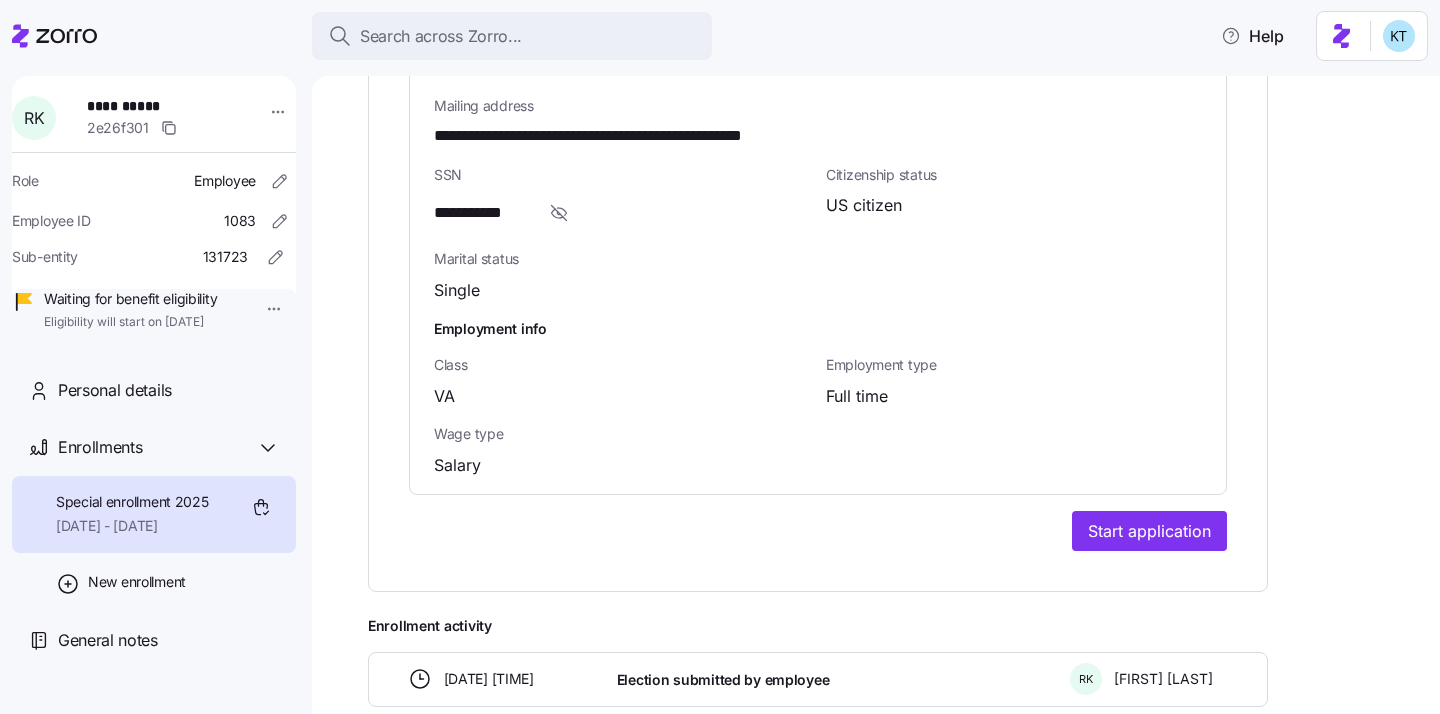 scroll, scrollTop: 1047, scrollLeft: 0, axis: vertical 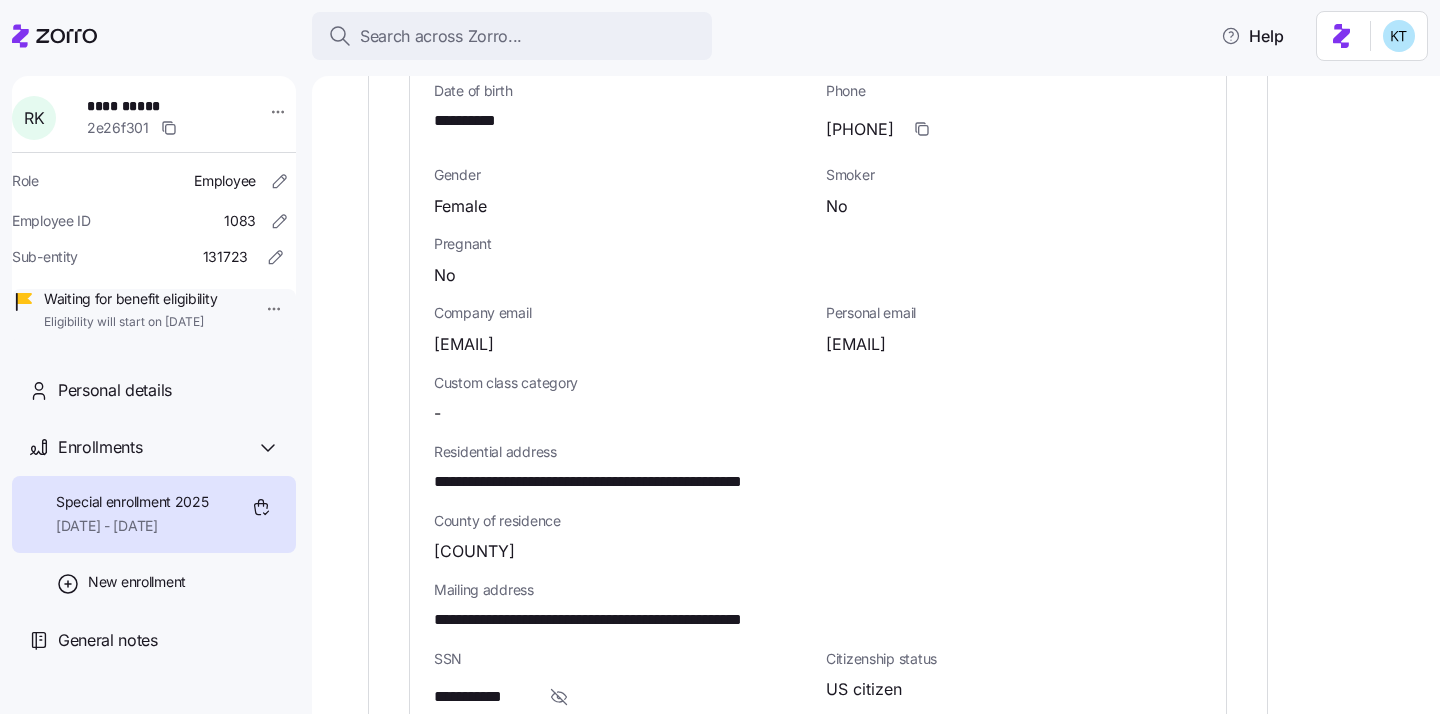 click on "raeukim@gmail.com" at bounding box center [856, 344] 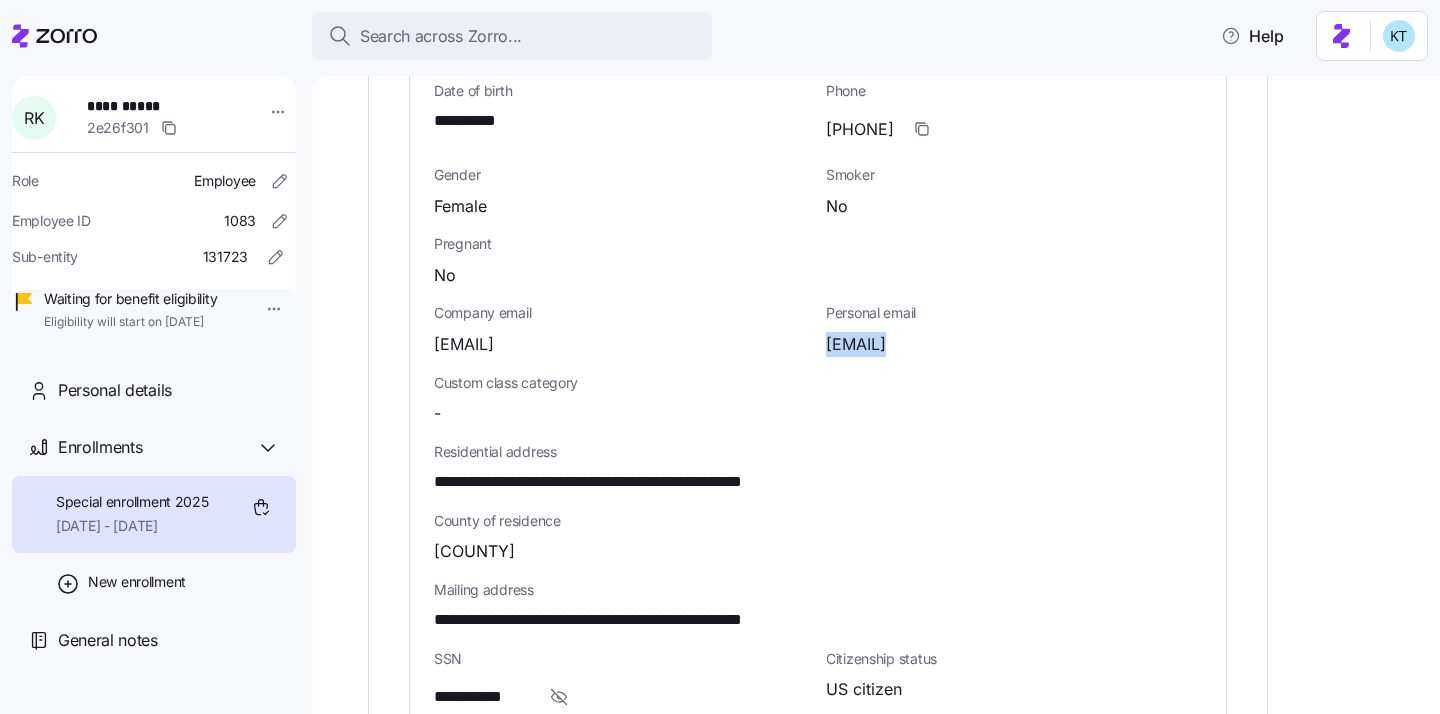 click on "raeukim@gmail.com" at bounding box center (856, 344) 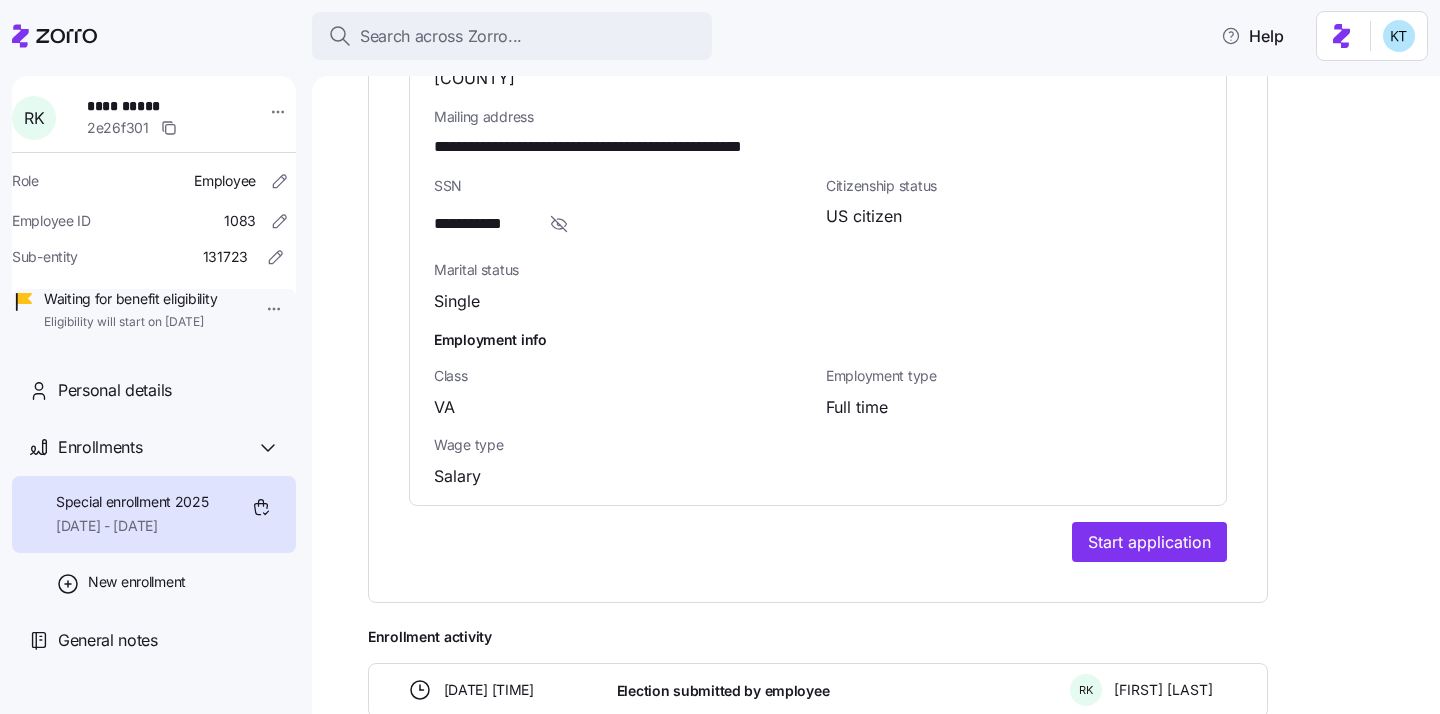 scroll, scrollTop: 1468, scrollLeft: 0, axis: vertical 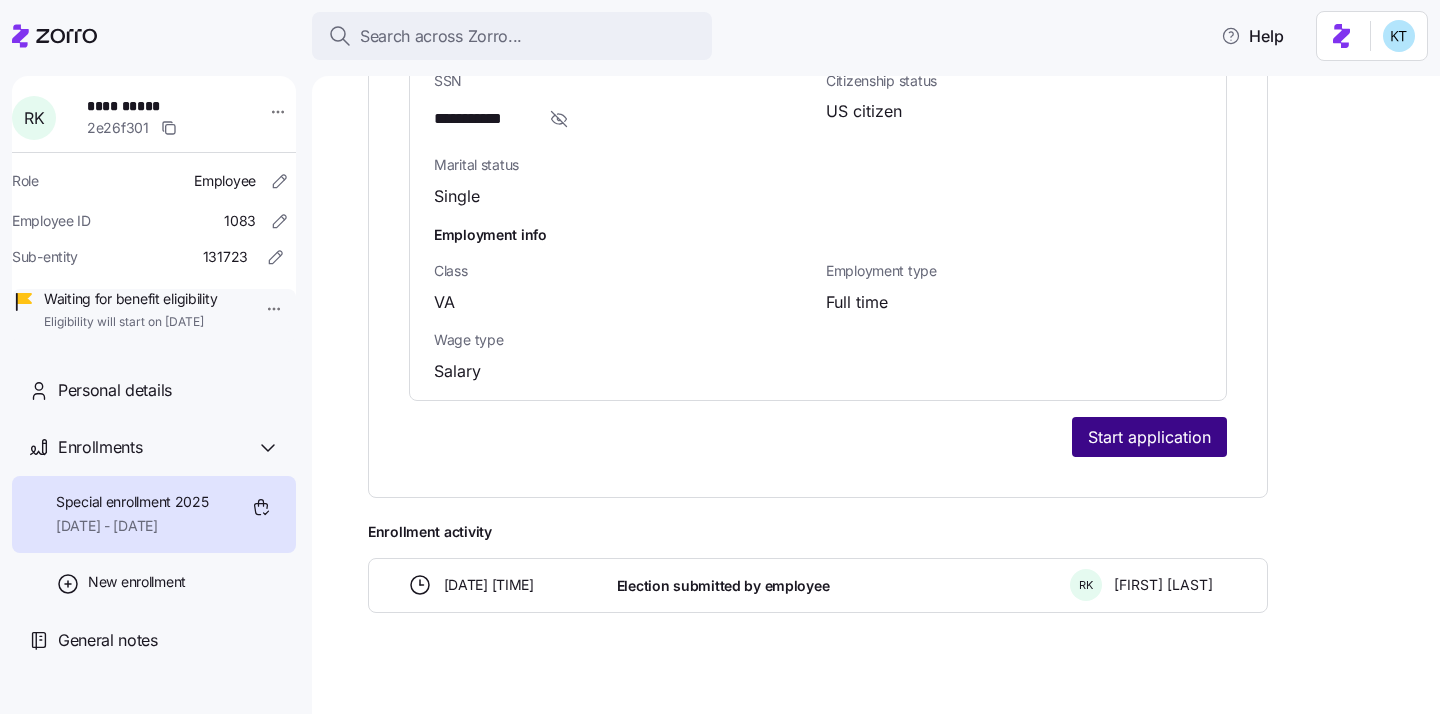 click on "Start application" at bounding box center [1149, 437] 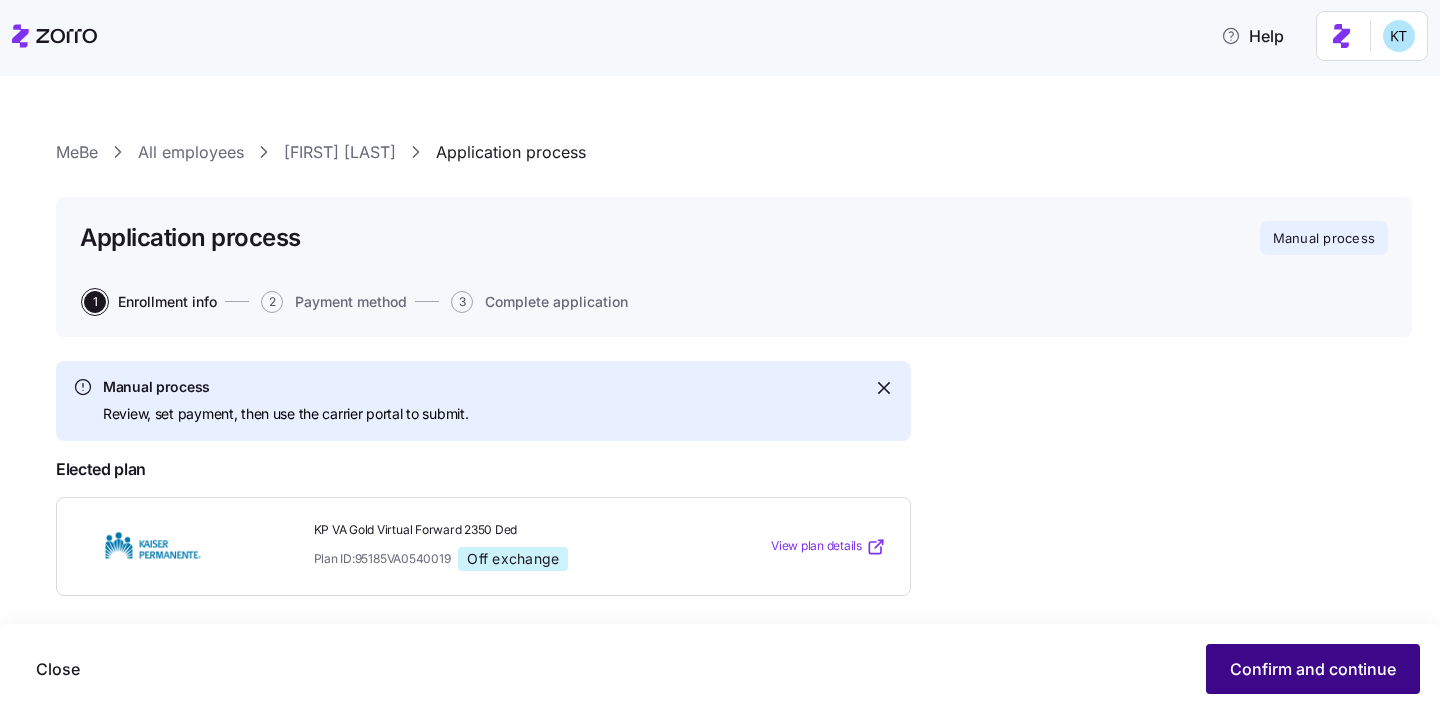 click on "Confirm and continue" at bounding box center [1313, 669] 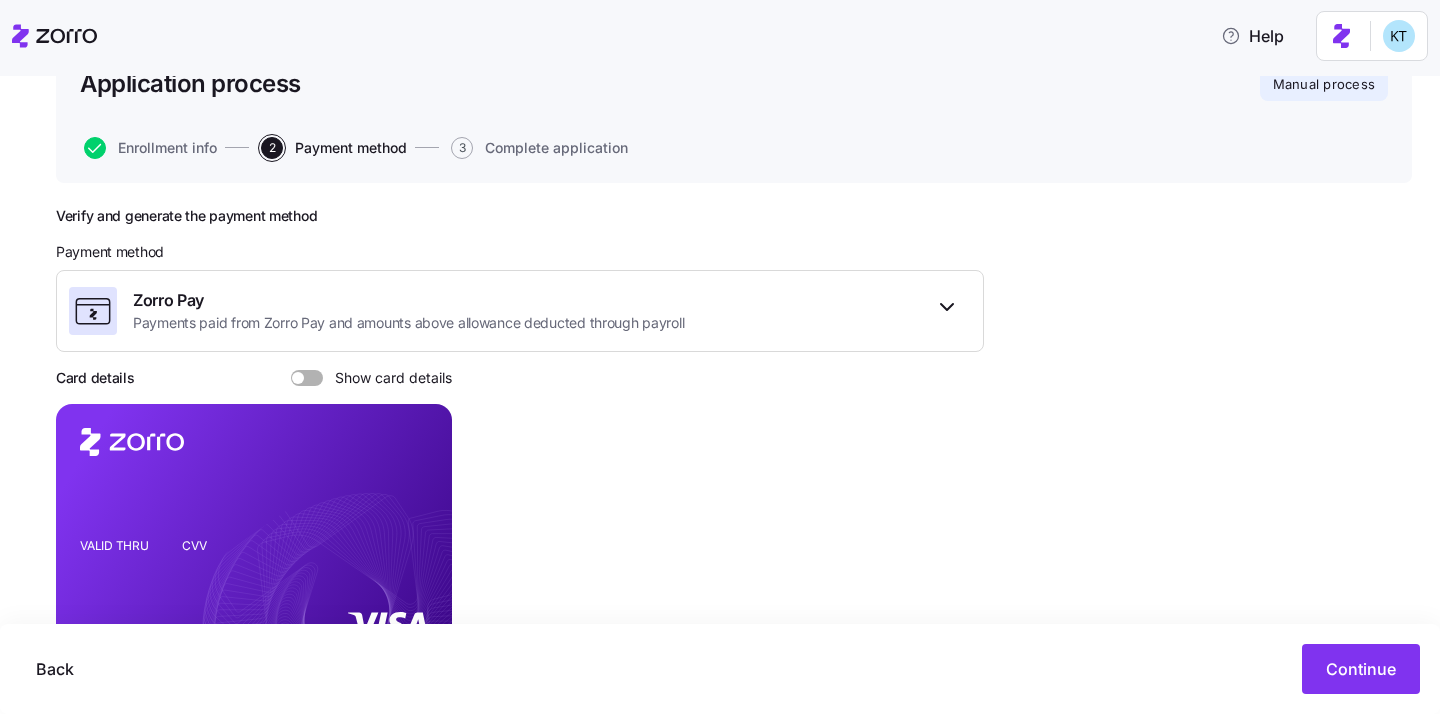 scroll, scrollTop: 186, scrollLeft: 0, axis: vertical 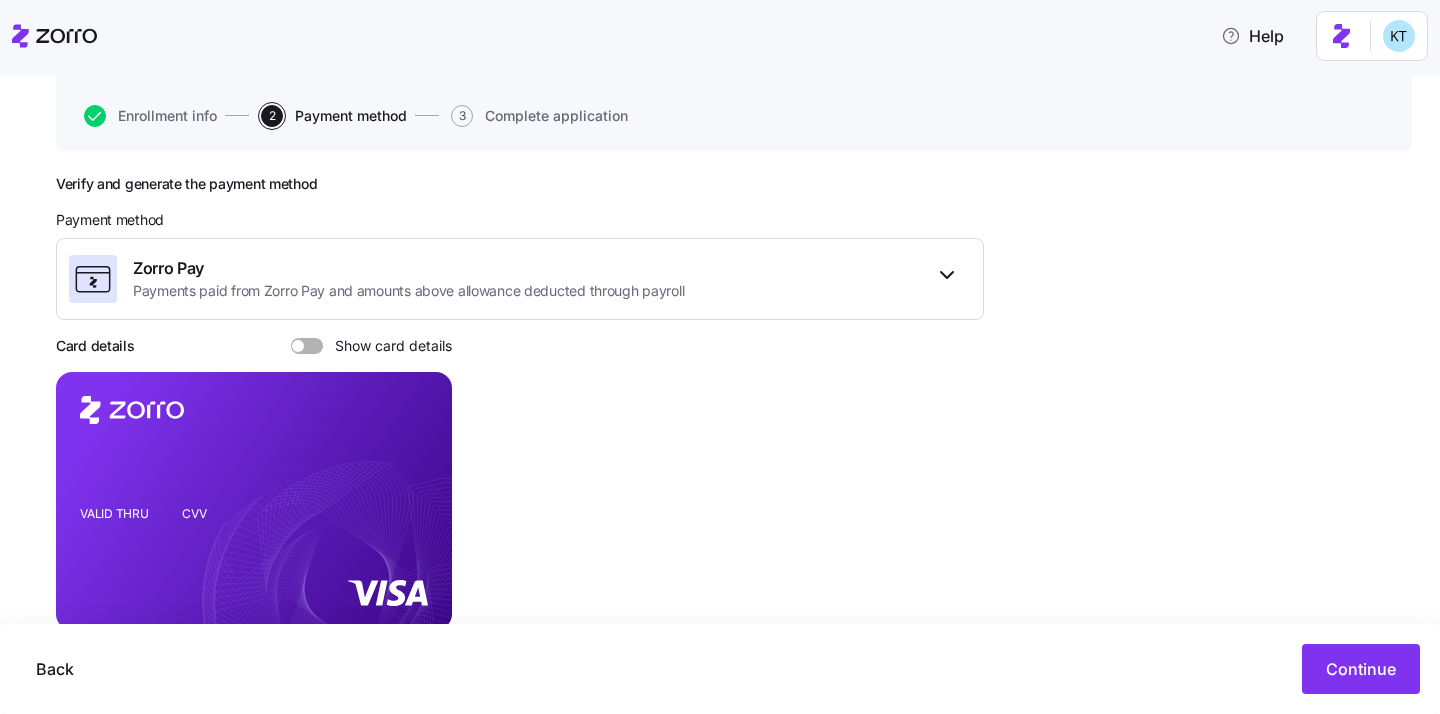 click at bounding box center (314, 346) 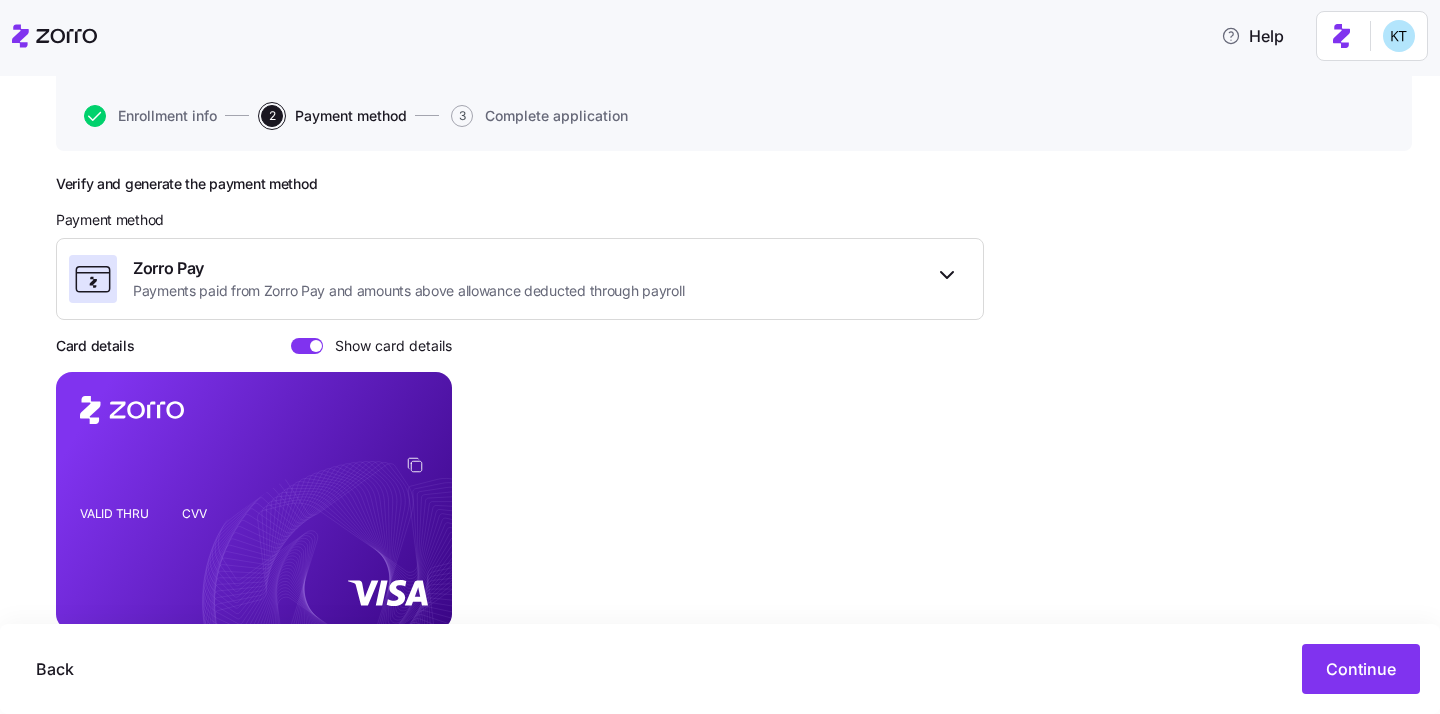 scroll, scrollTop: 253, scrollLeft: 0, axis: vertical 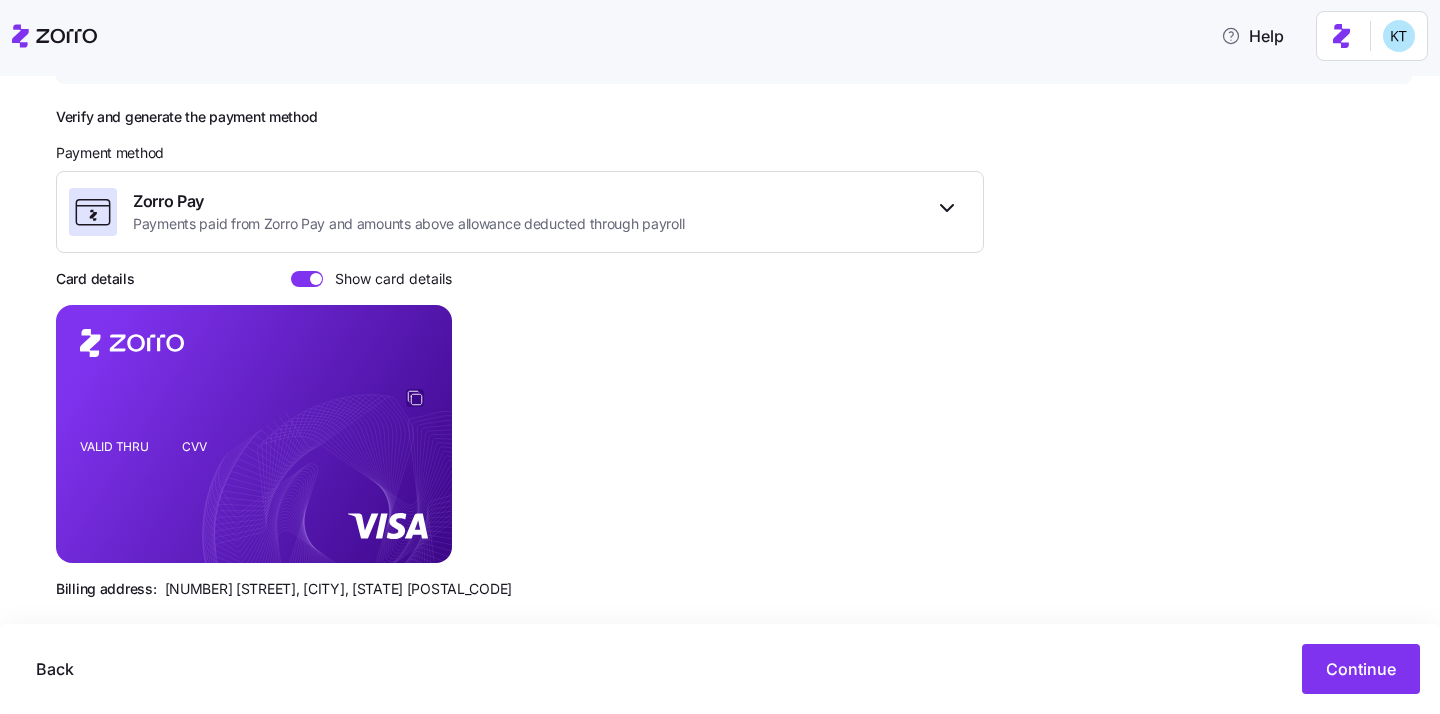 click 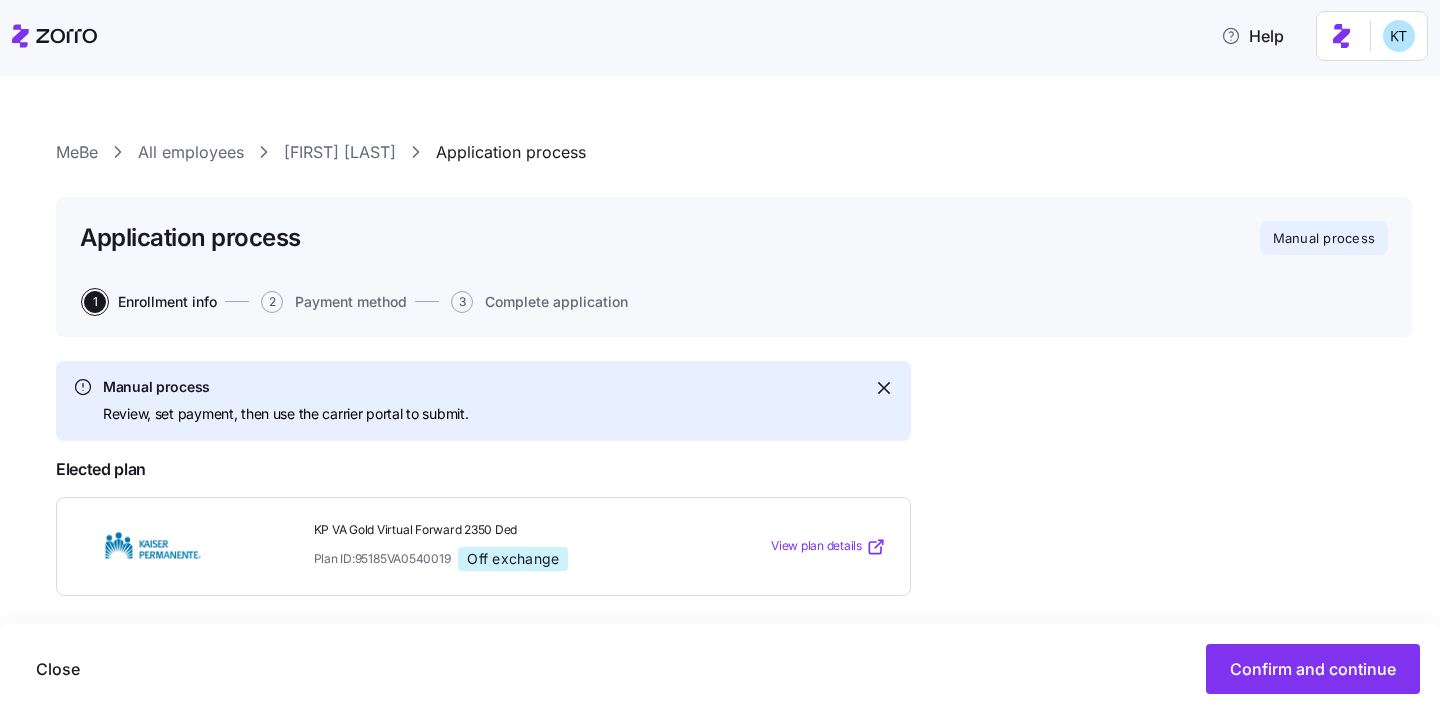 scroll, scrollTop: 0, scrollLeft: 0, axis: both 